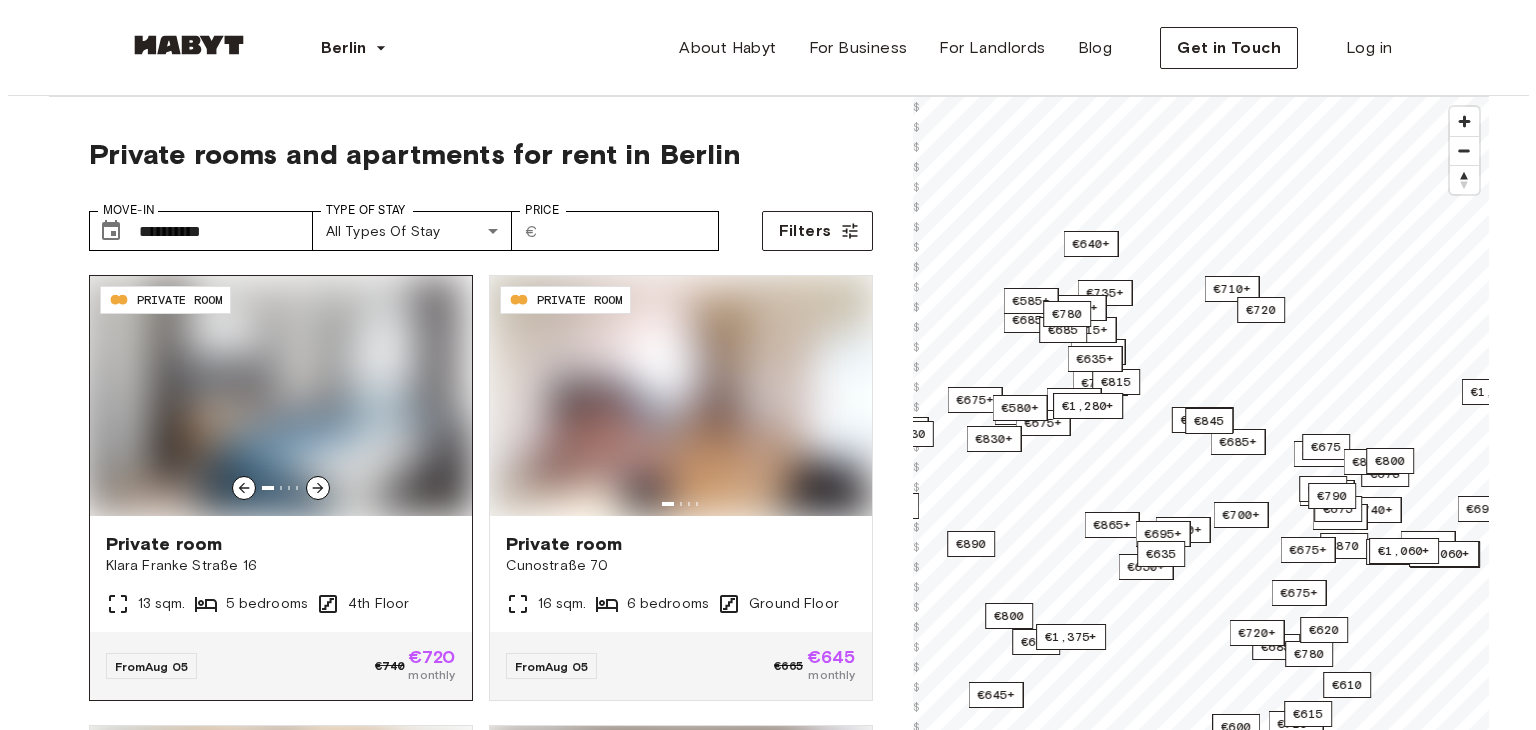 scroll, scrollTop: 0, scrollLeft: 0, axis: both 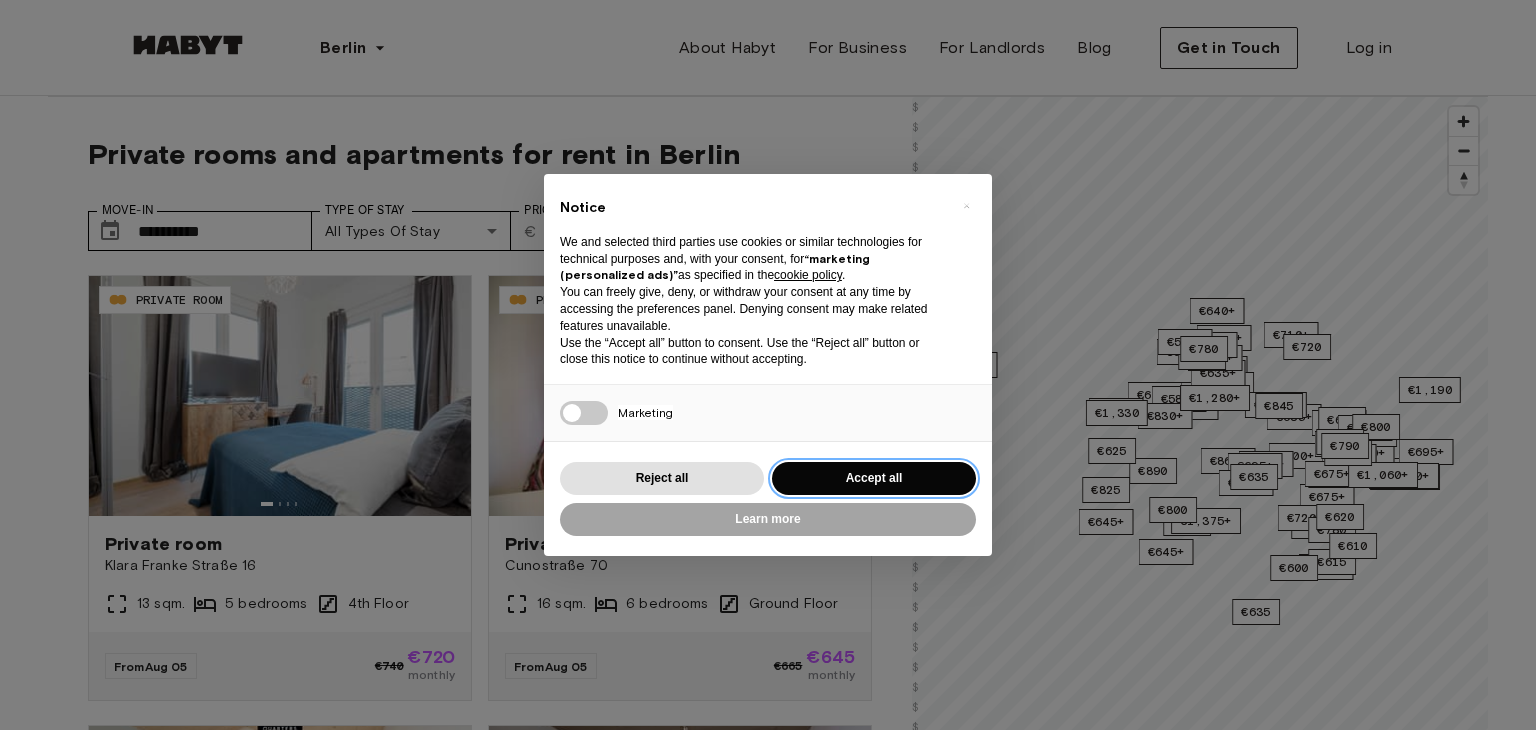 click on "Accept all" at bounding box center [874, 478] 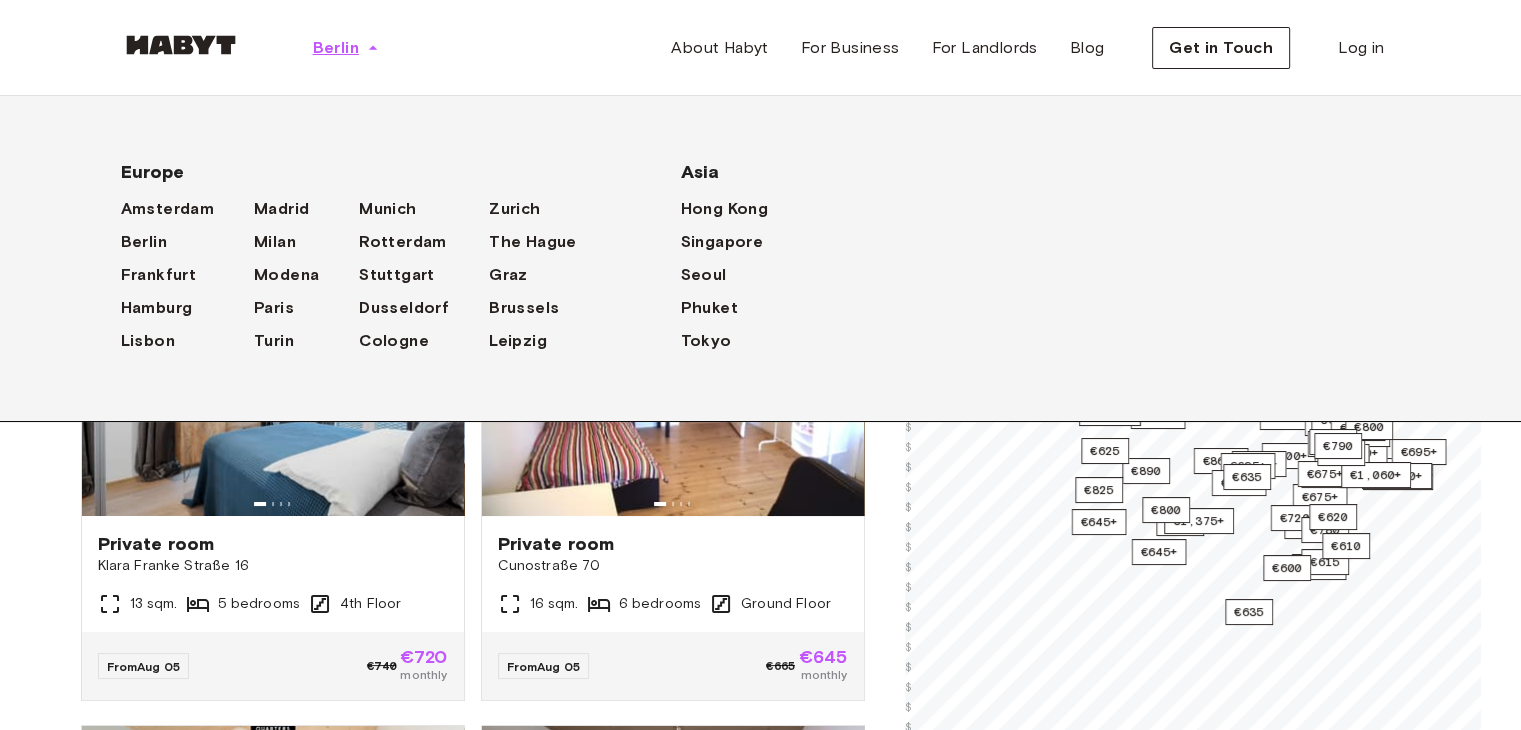 click 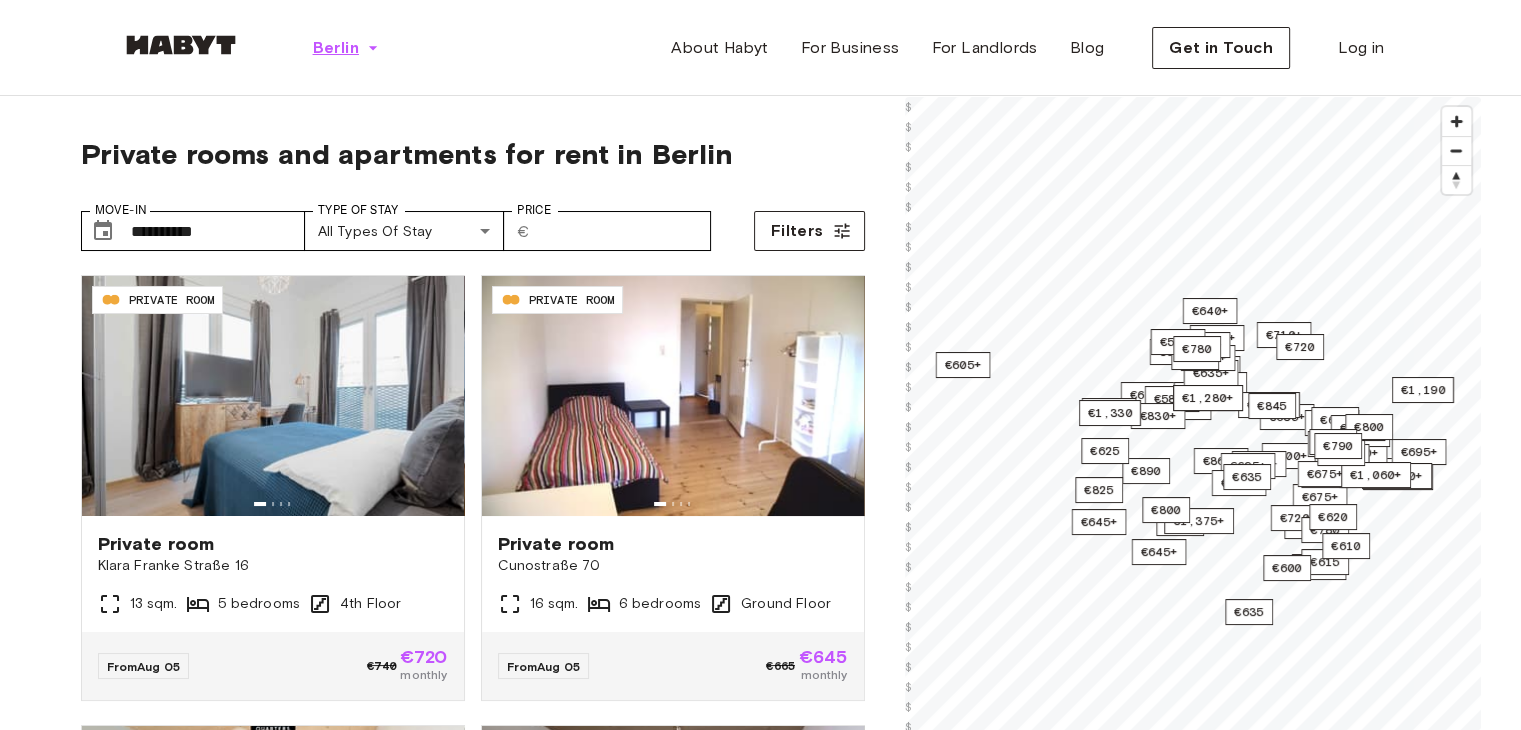 click 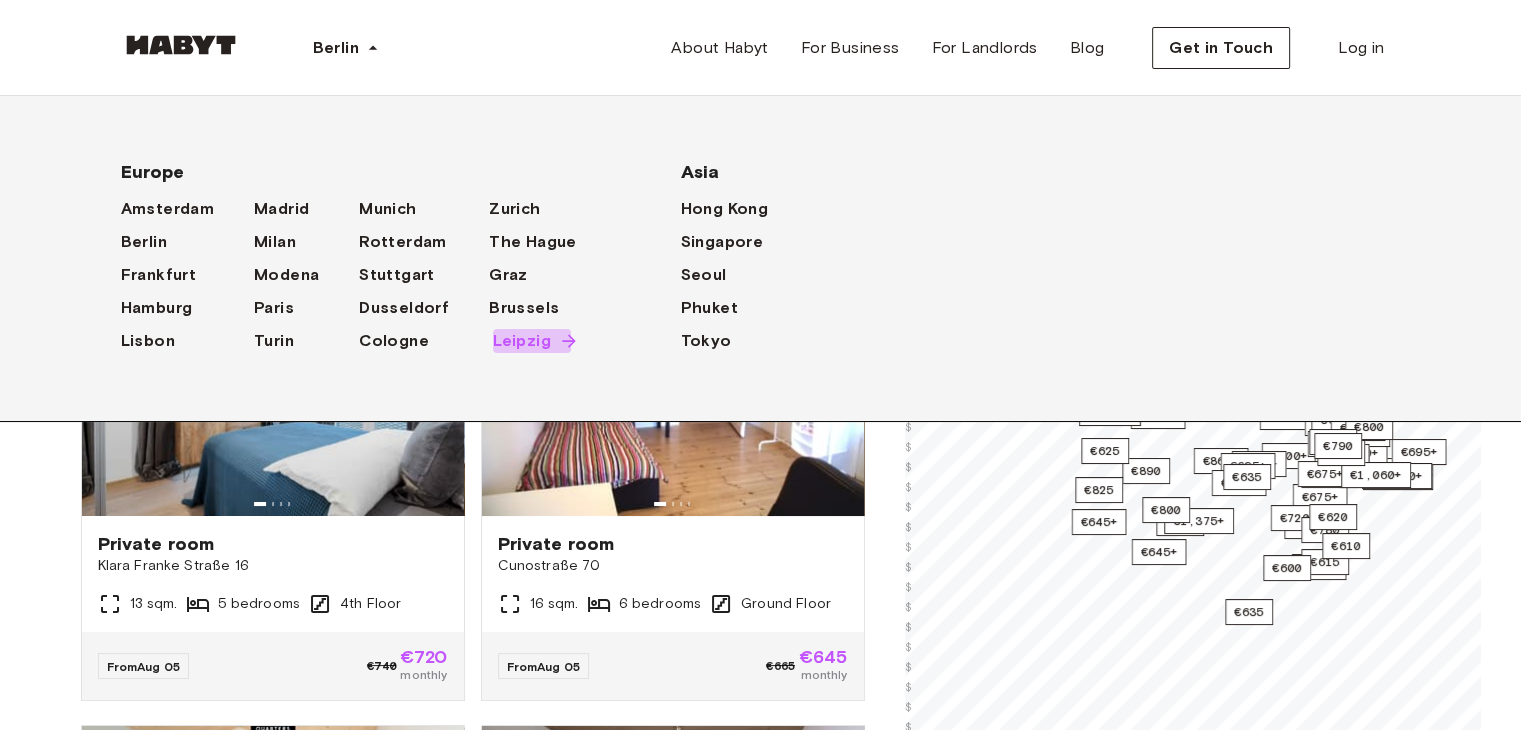 click on "Leipzig" at bounding box center [522, 341] 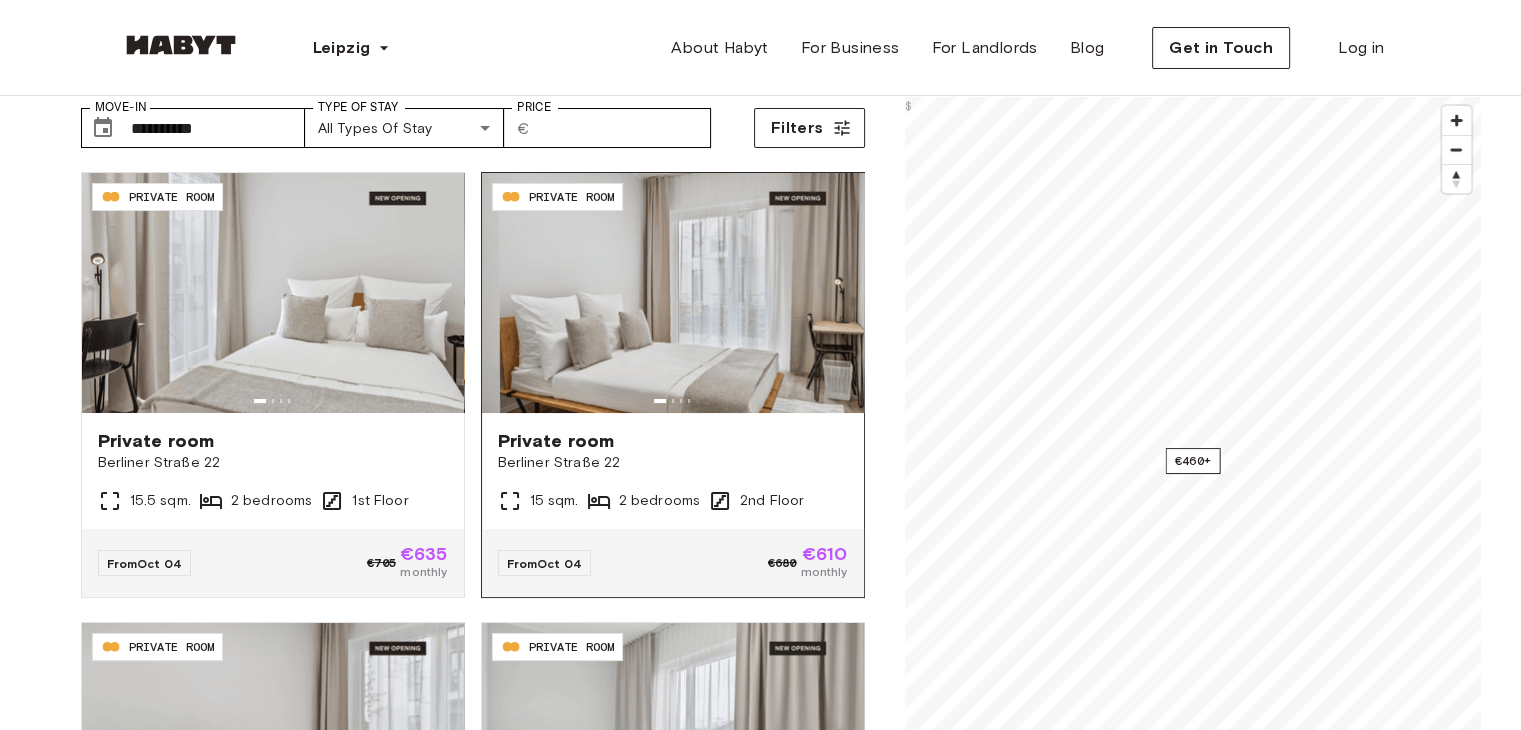 scroll, scrollTop: 100, scrollLeft: 0, axis: vertical 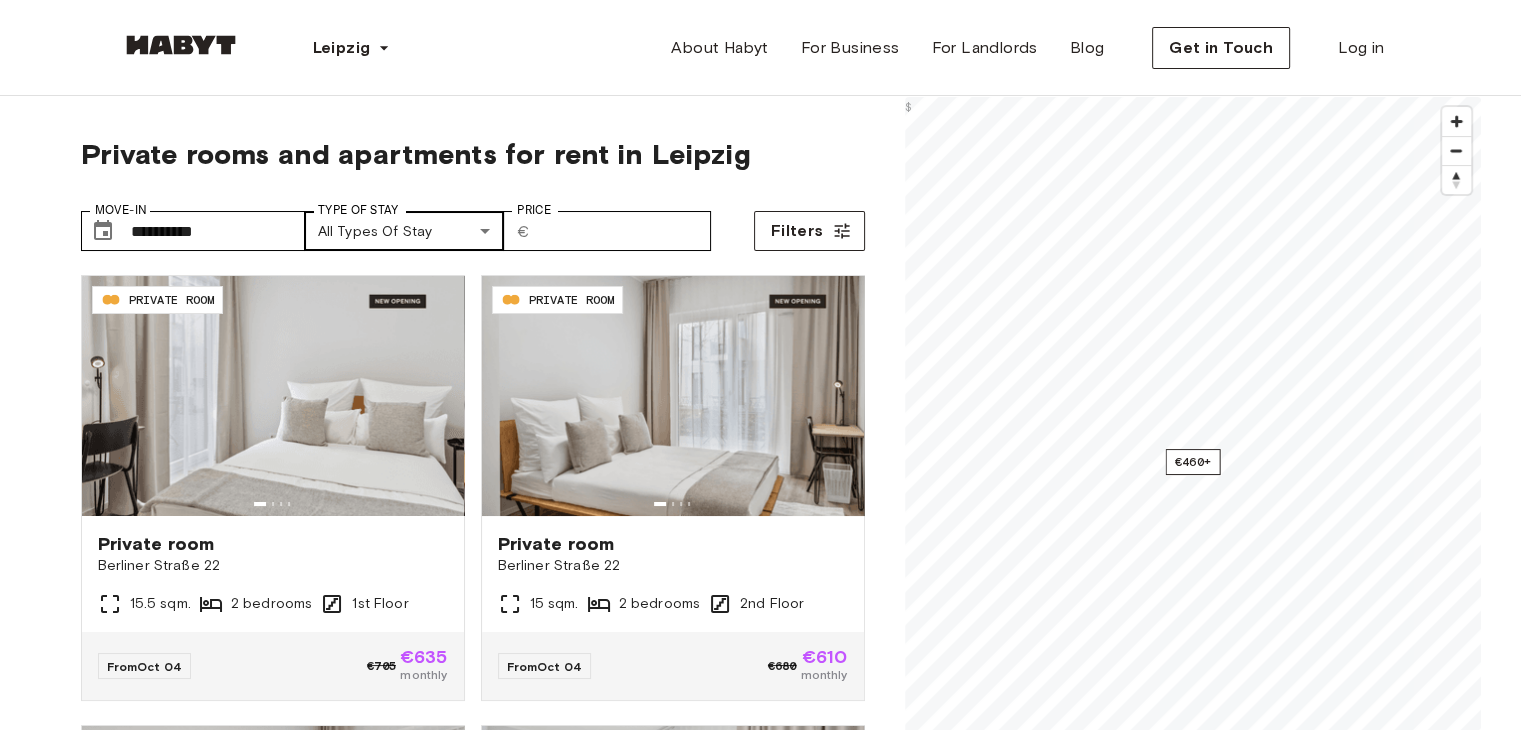 click on "**********" at bounding box center (760, 2472) 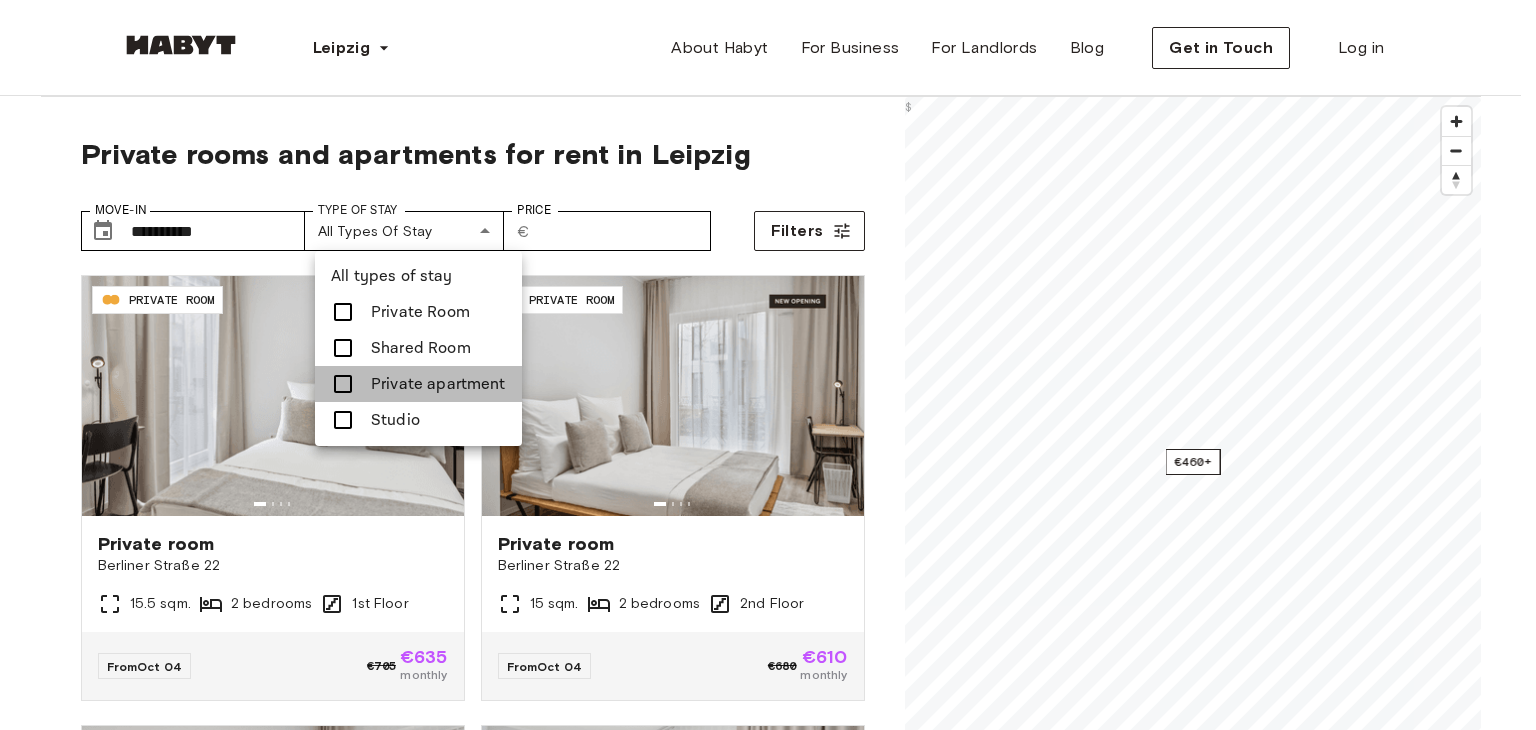 click on "Private apartment" at bounding box center [438, 384] 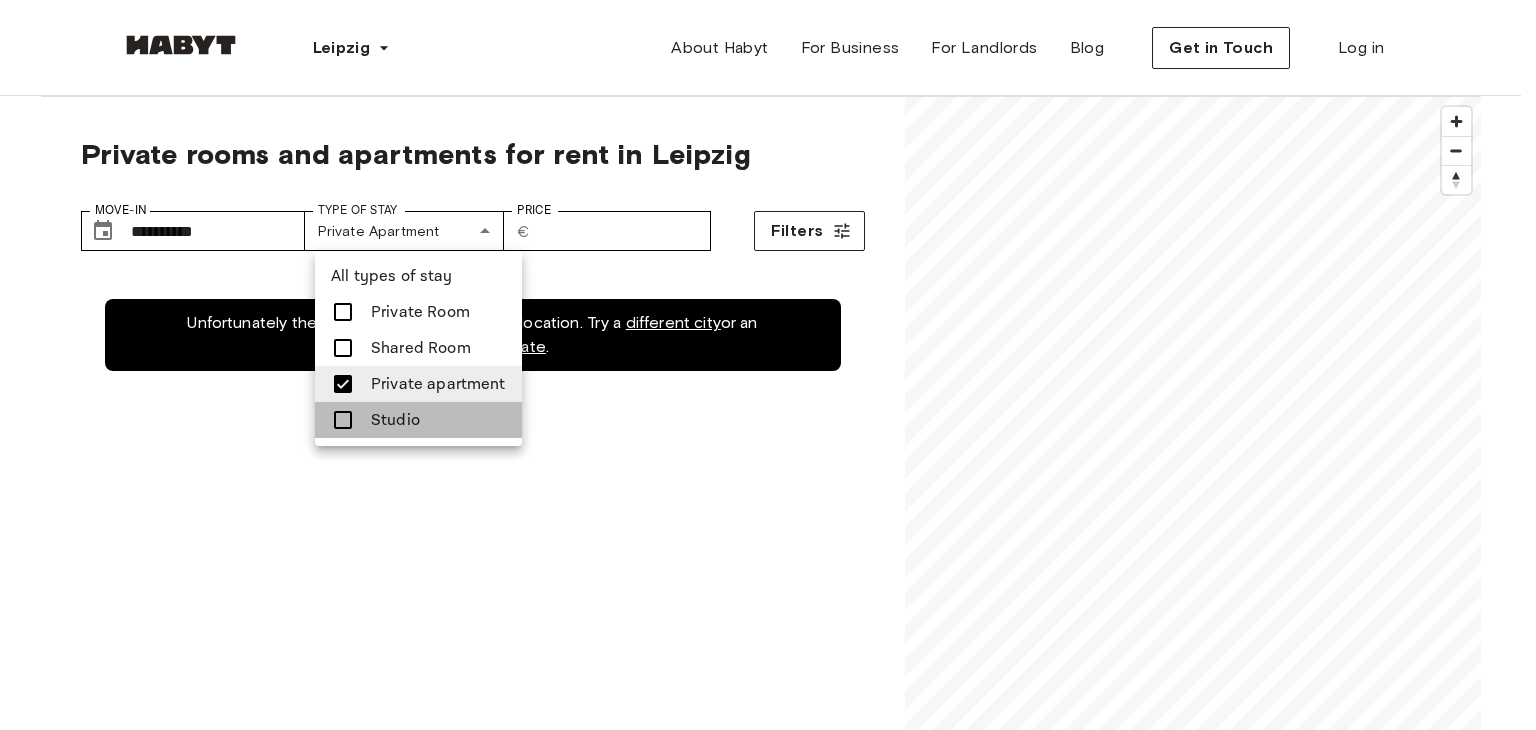 click on "Studio" at bounding box center [418, 420] 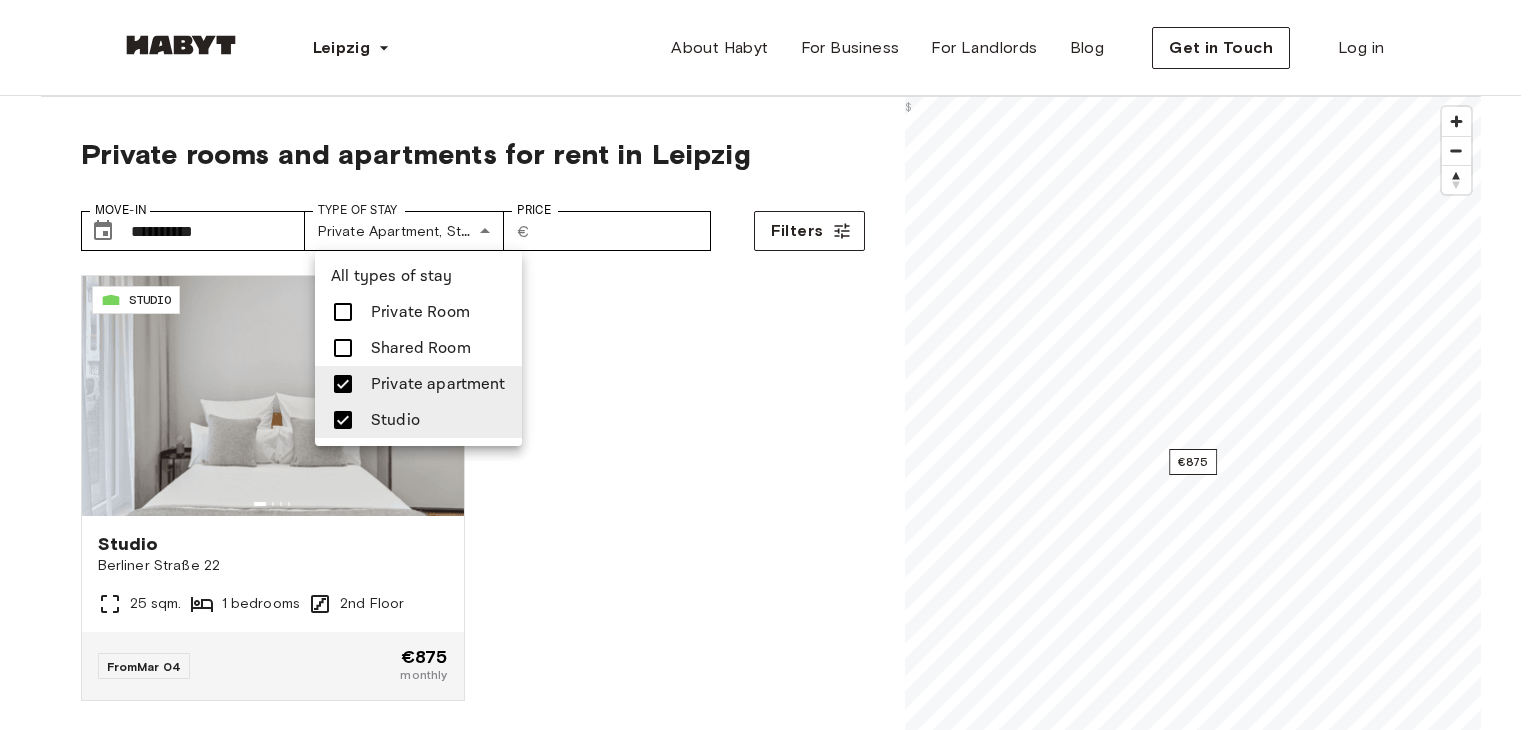 click at bounding box center (768, 365) 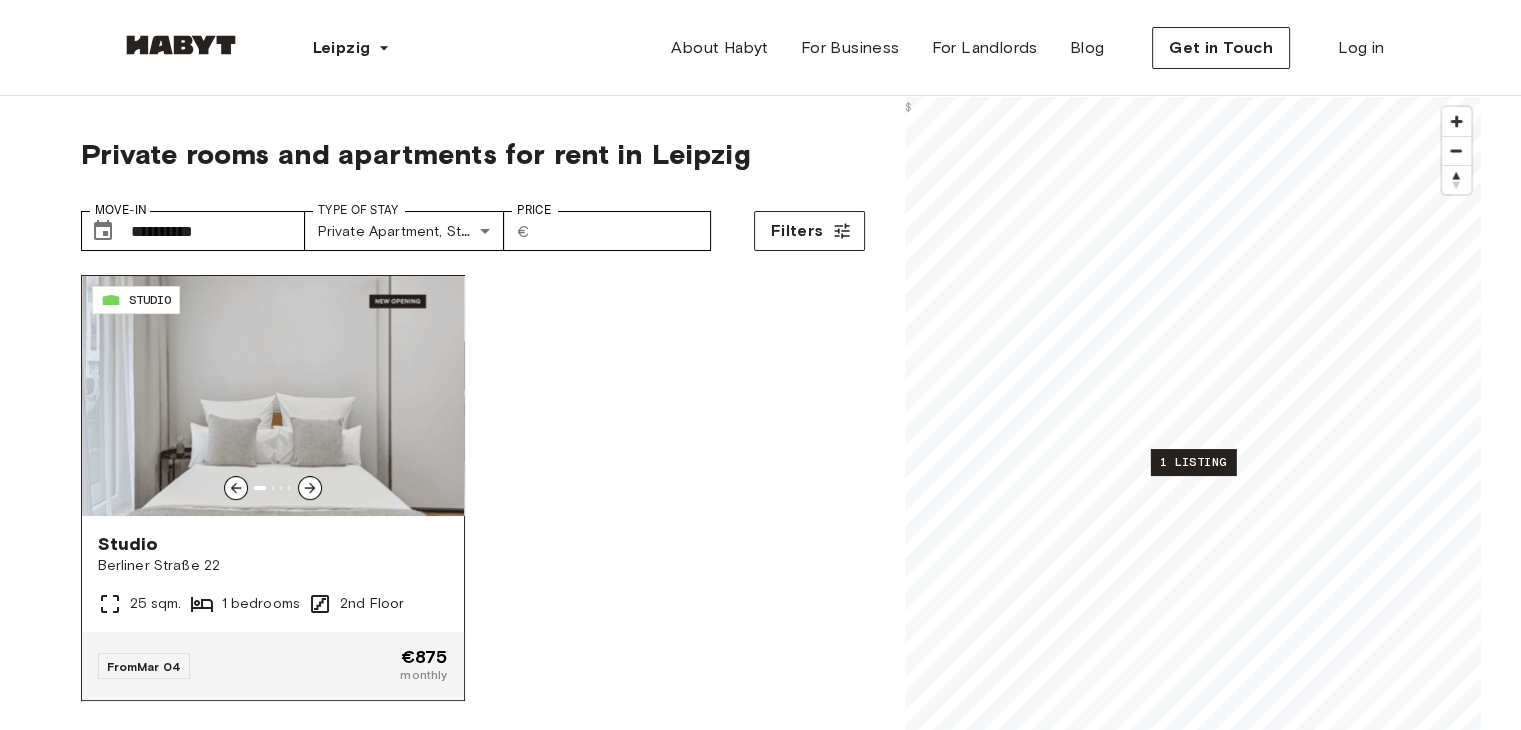 click 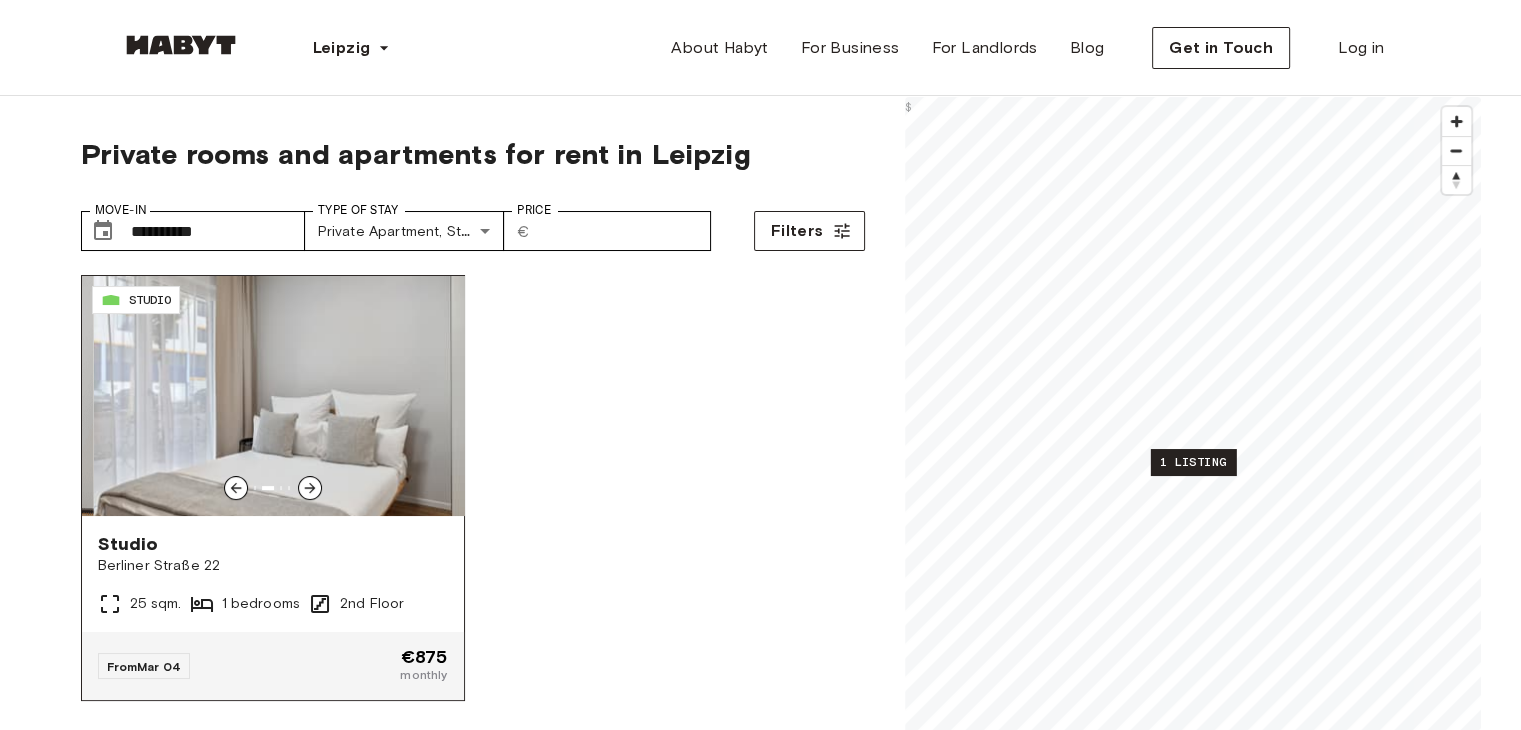 click 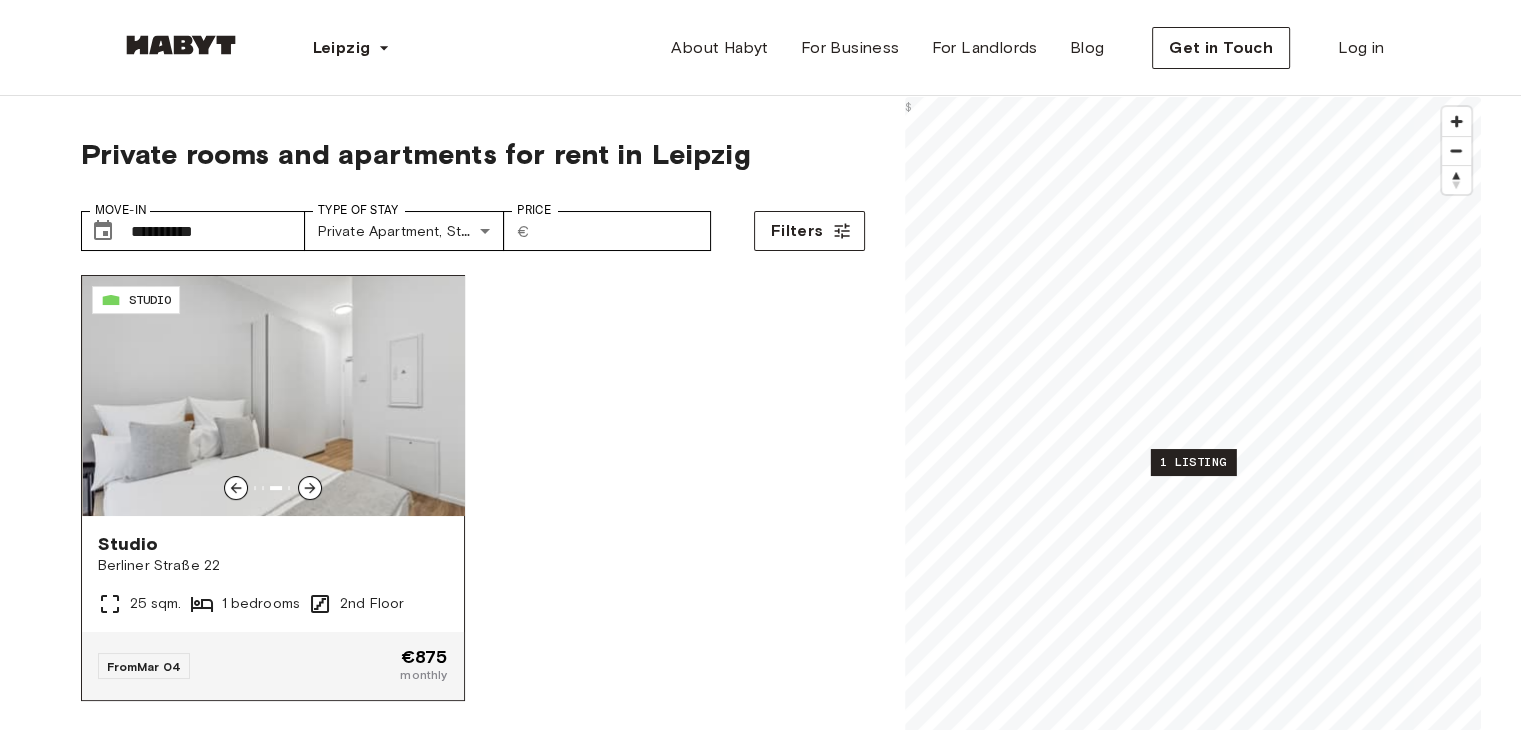 click 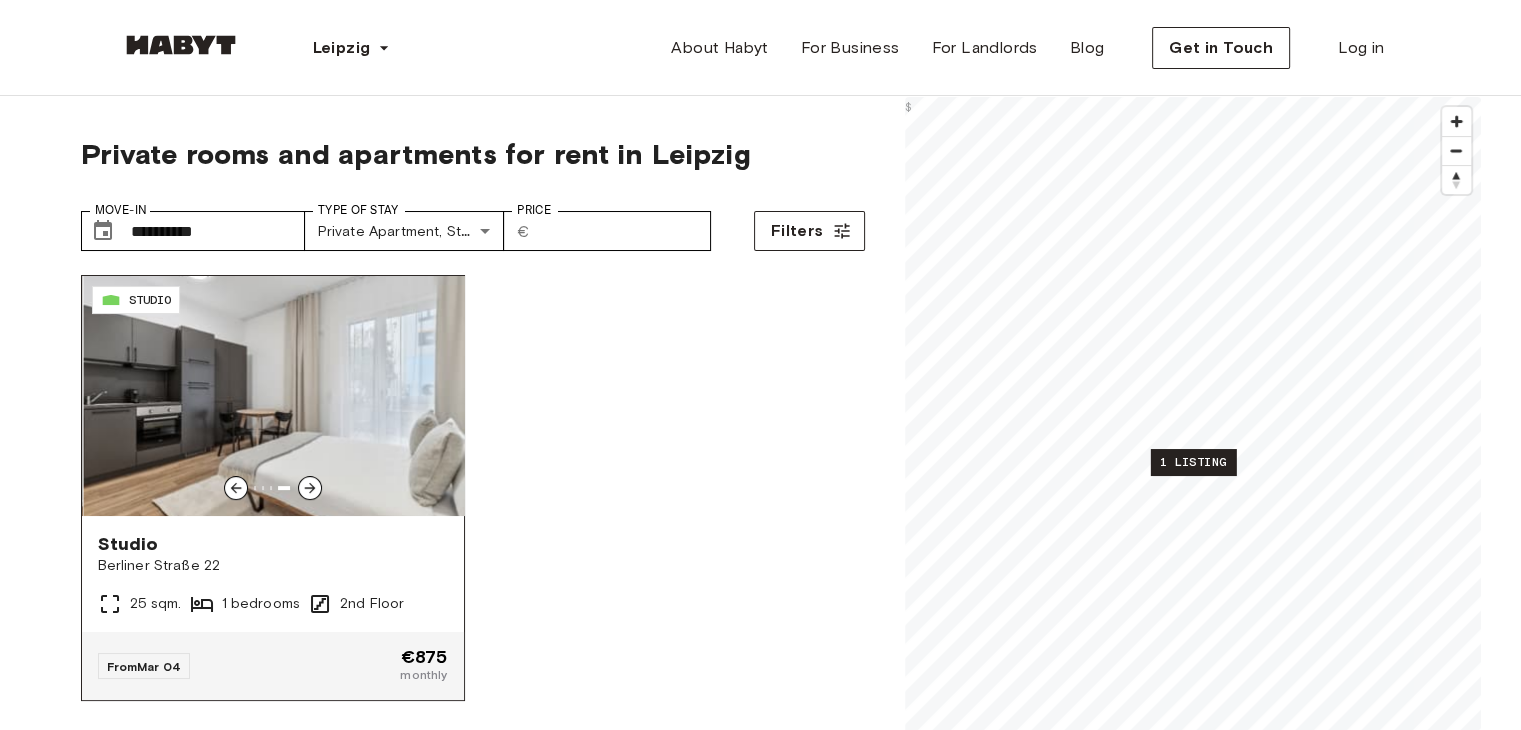 click 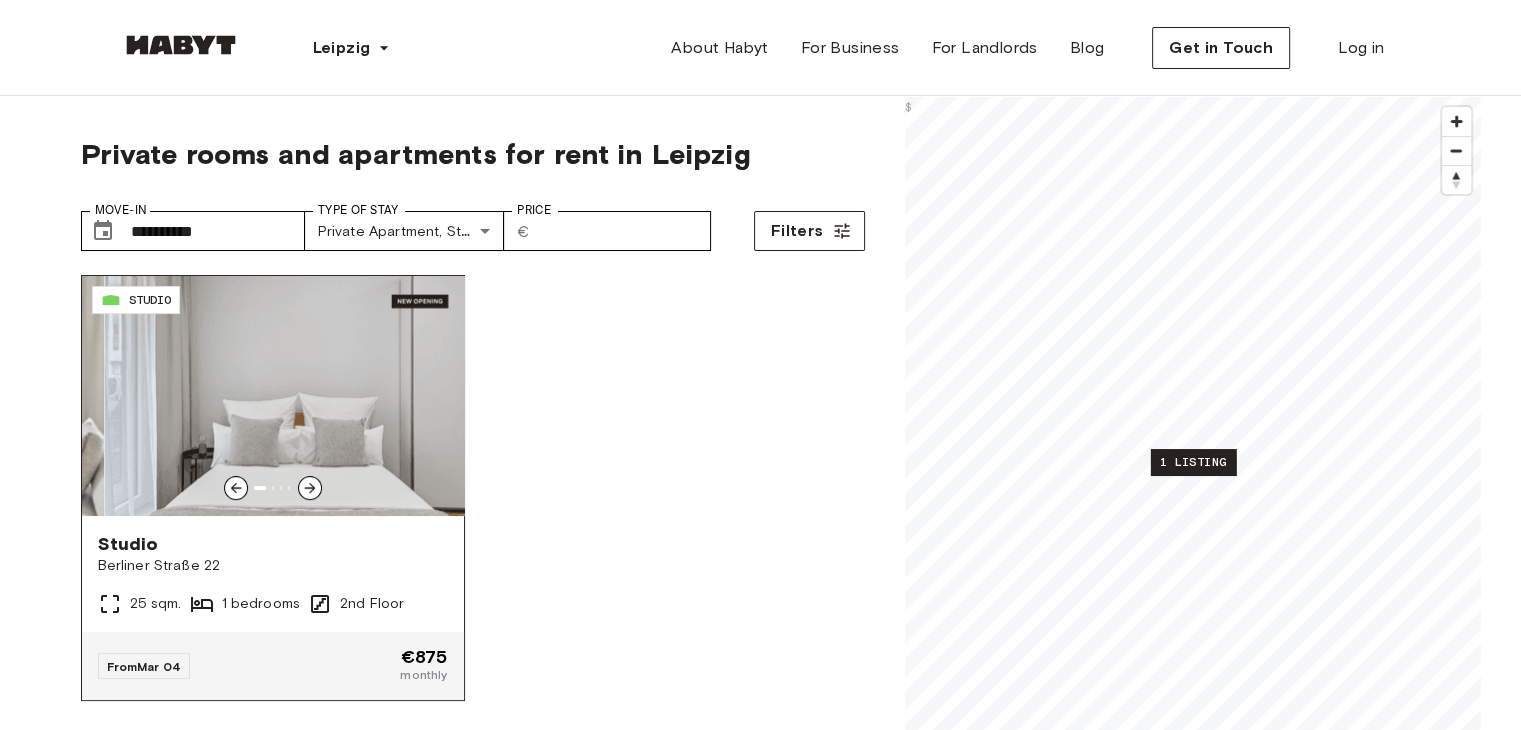 click 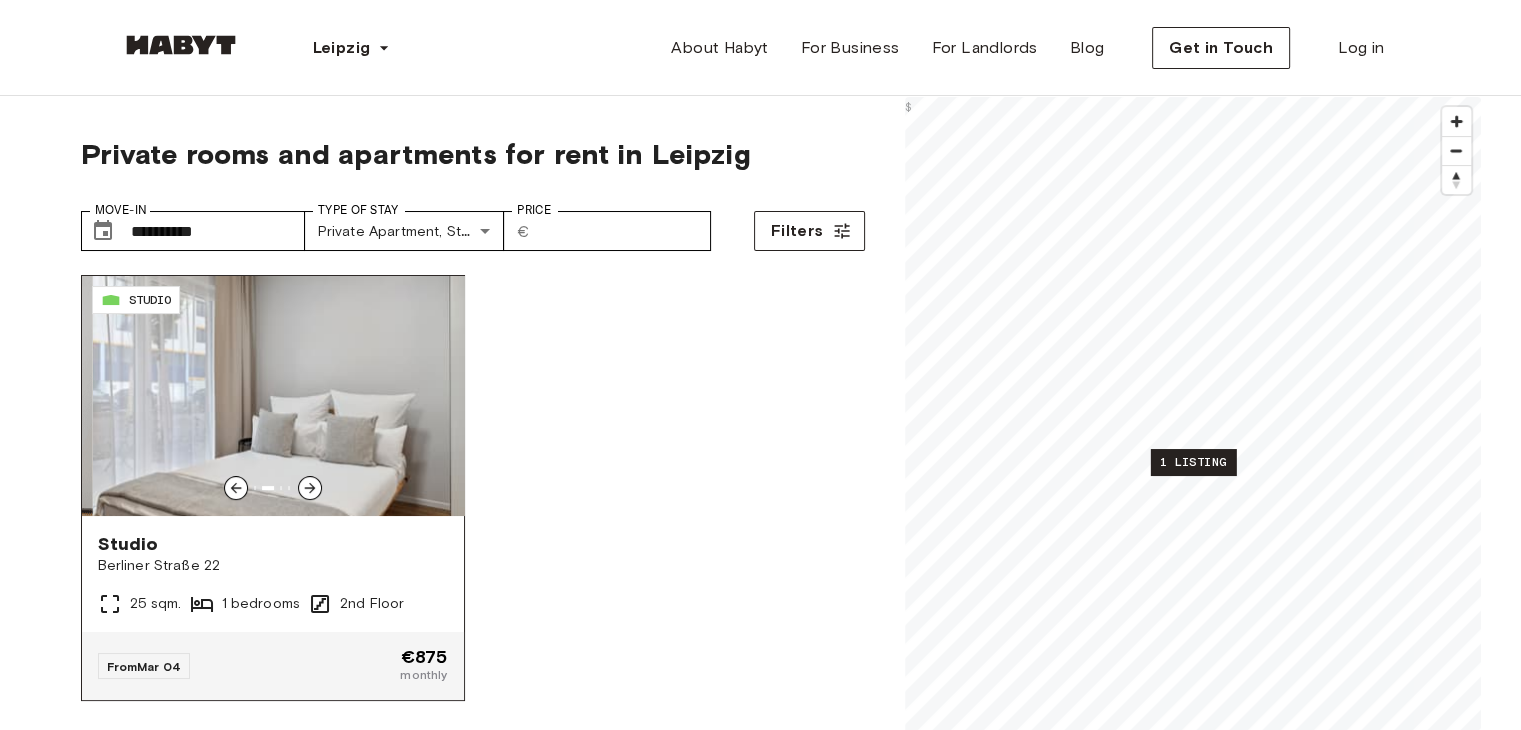 click 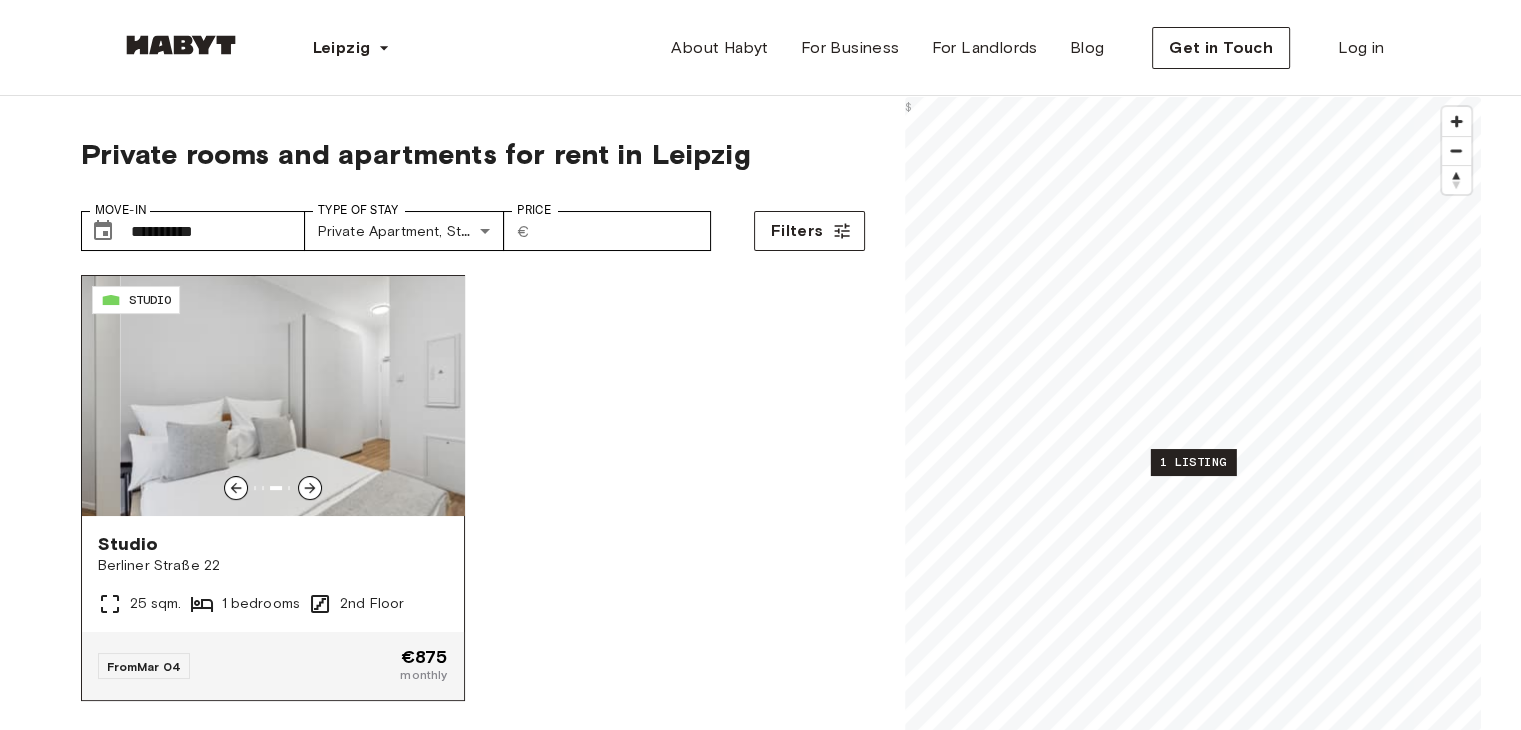 click 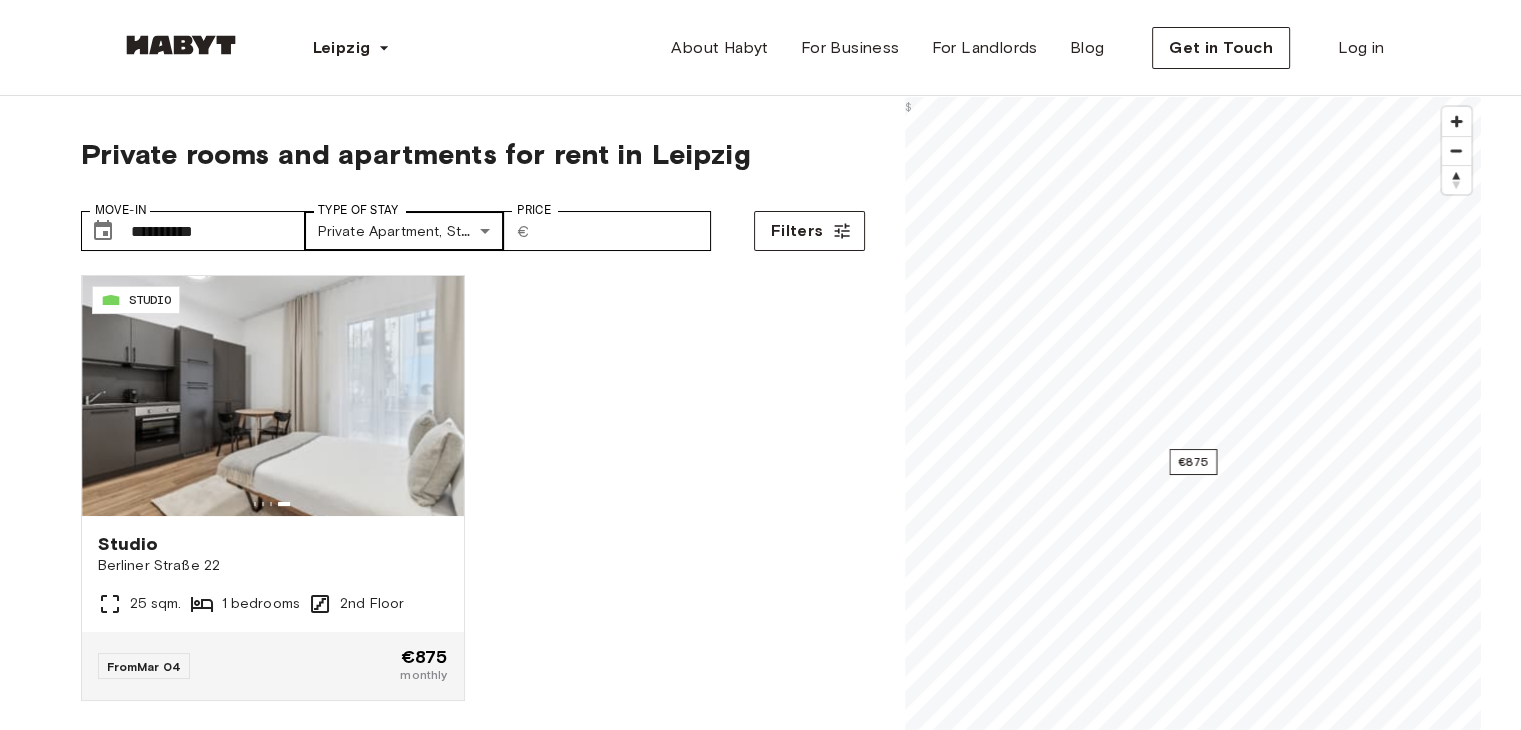 click on "**********" at bounding box center [760, 2472] 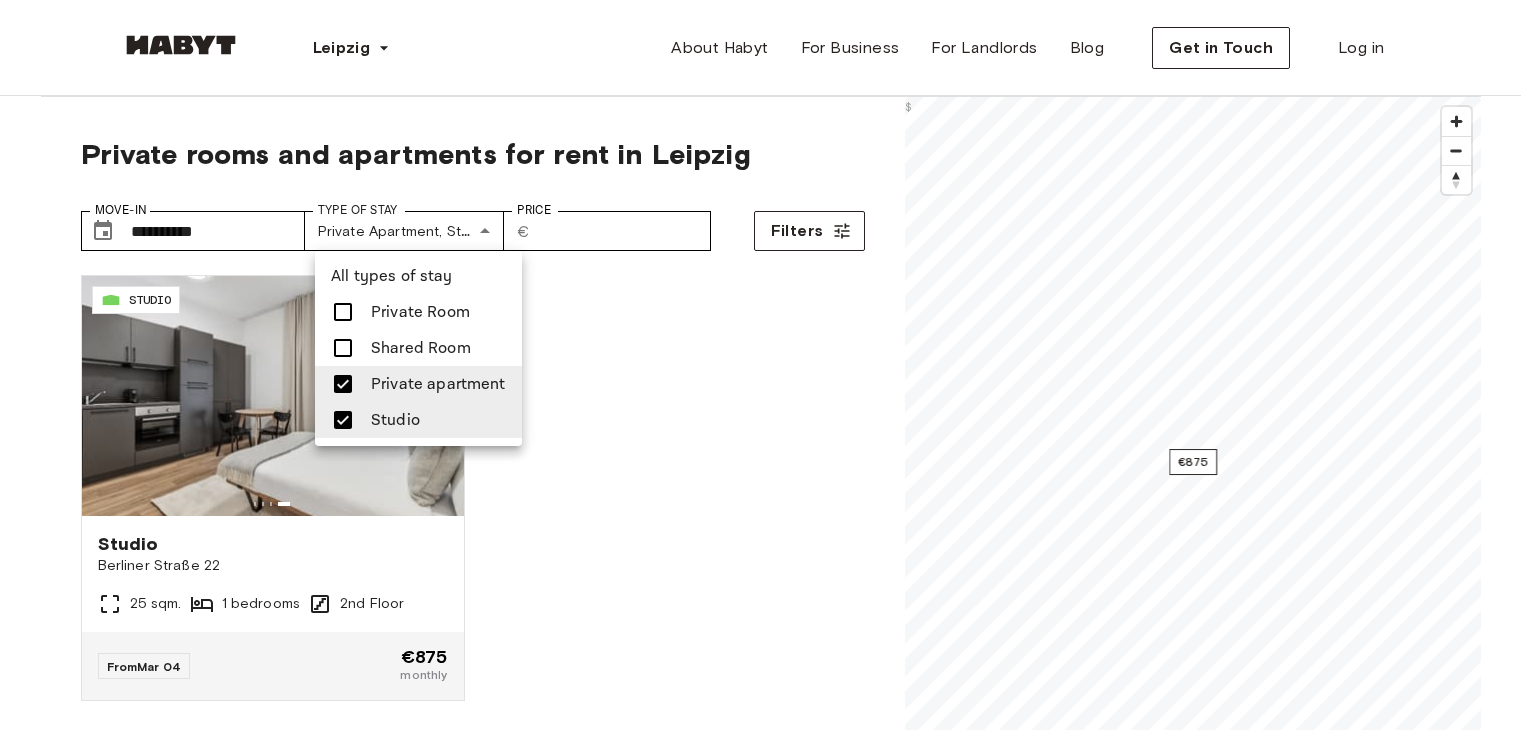click on "Private apartment" at bounding box center (418, 384) 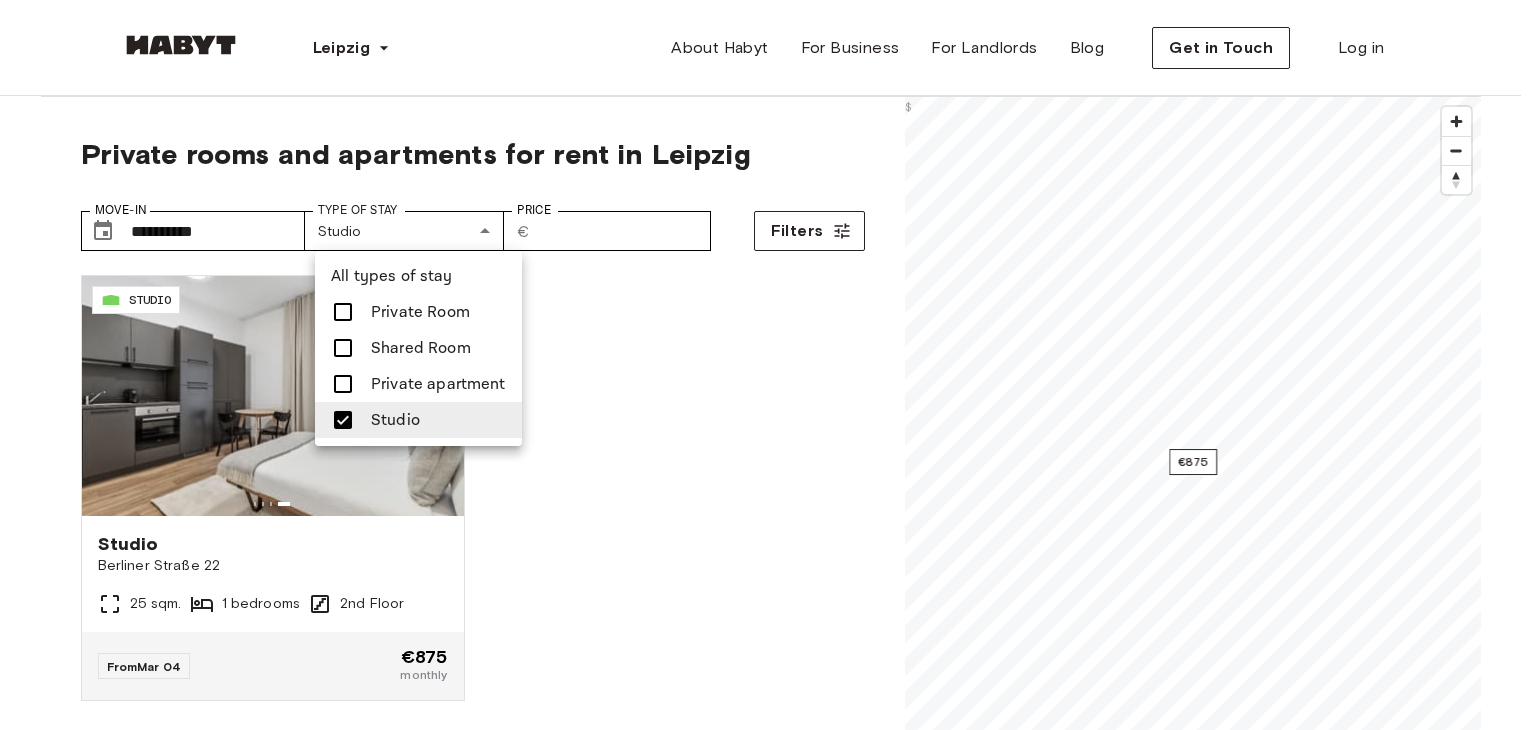 click on "Studio" at bounding box center [395, 420] 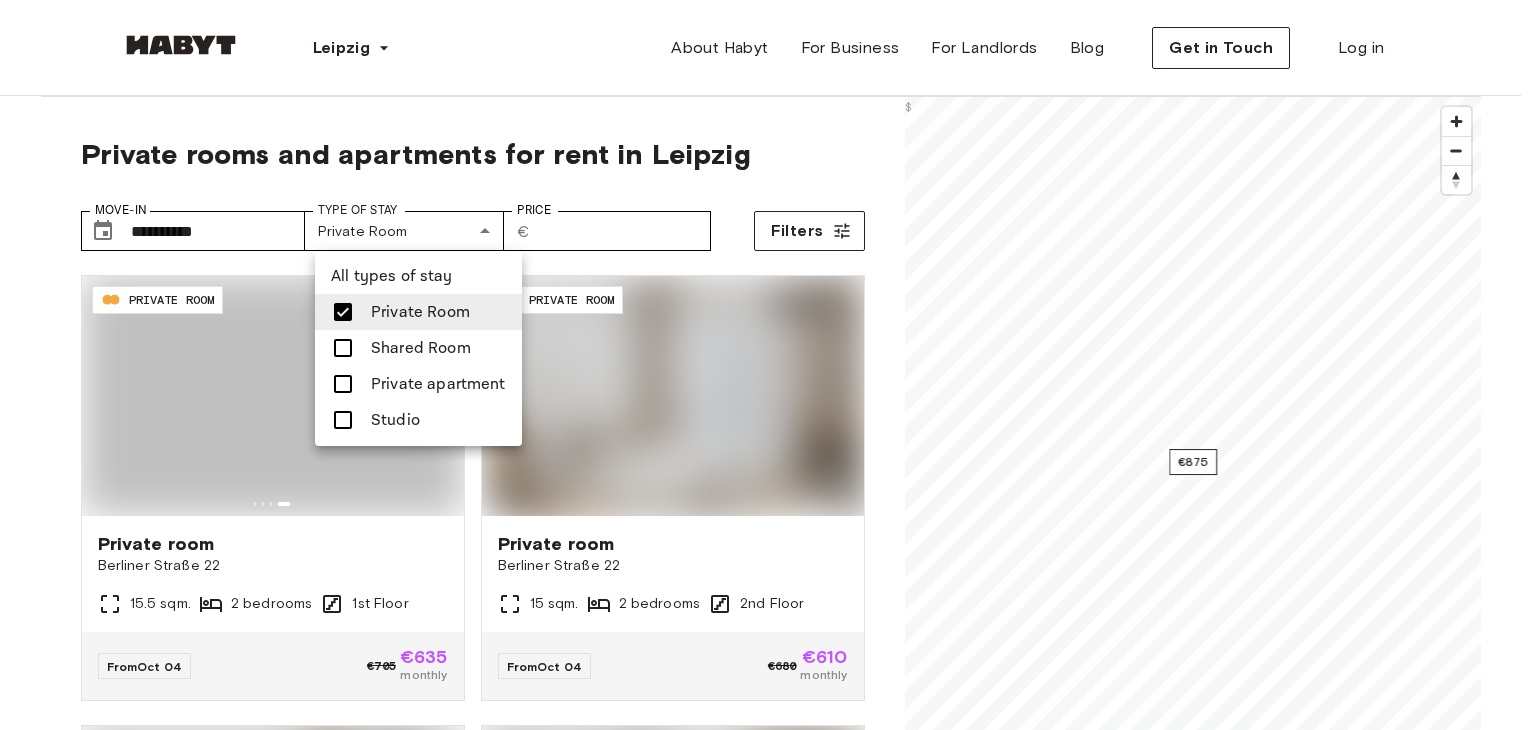 type on "**********" 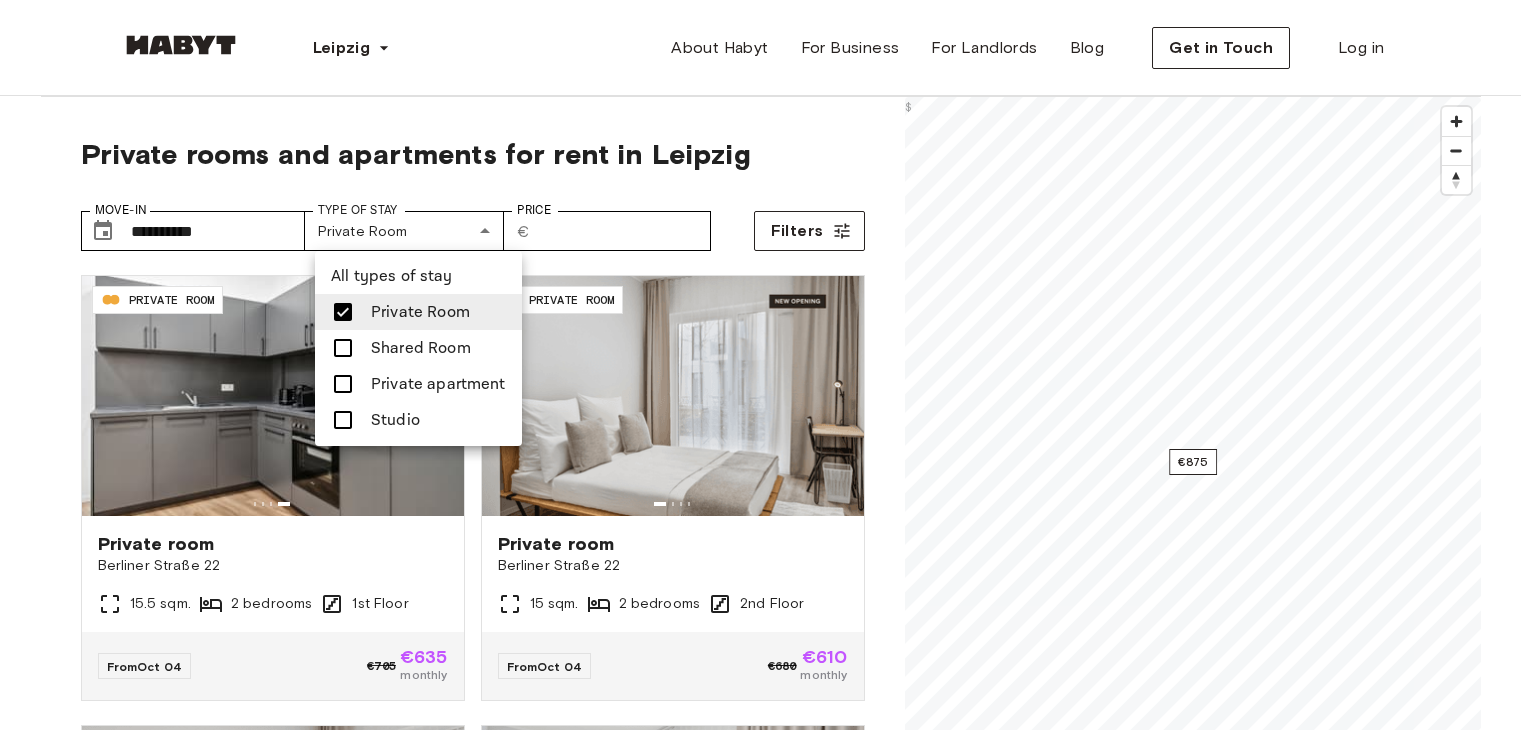 click at bounding box center [768, 365] 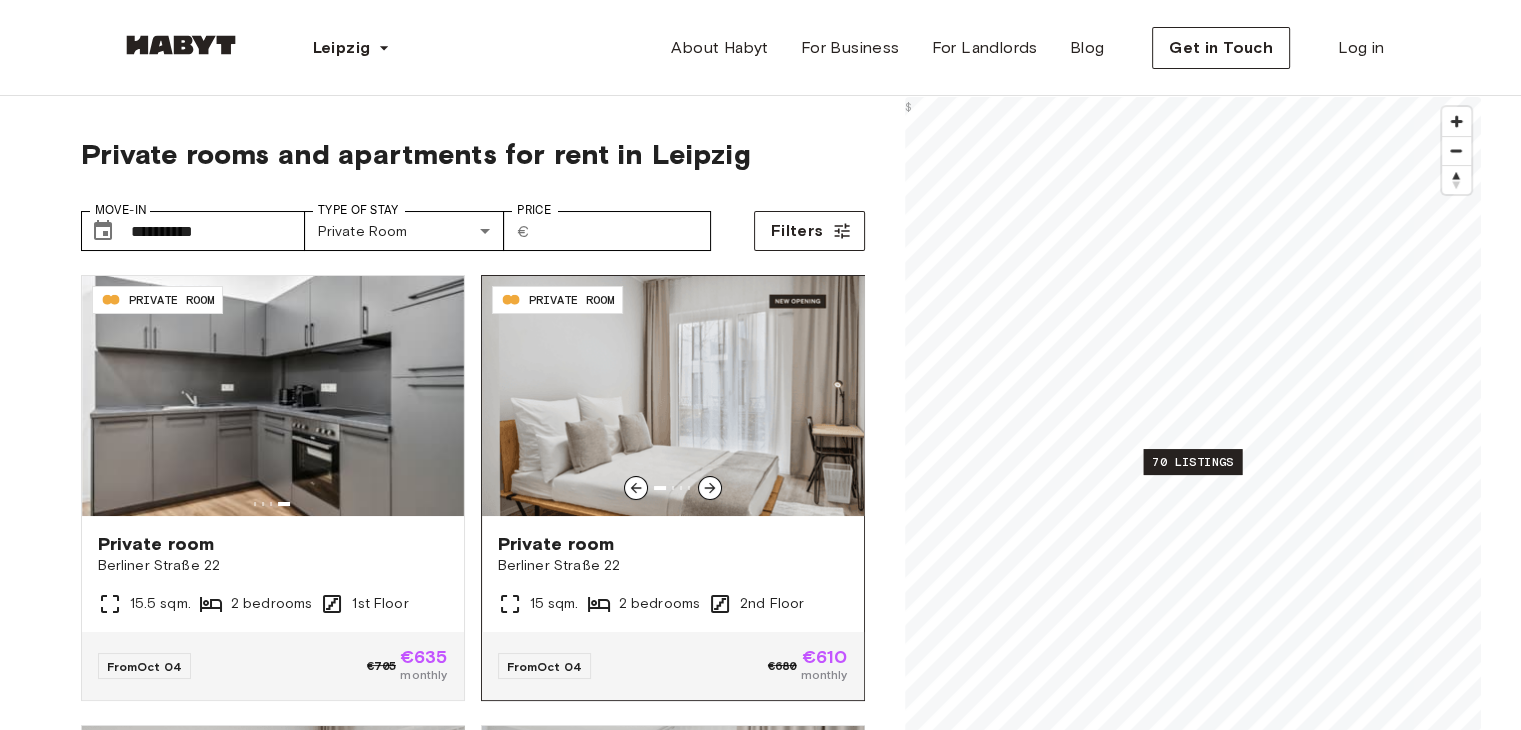 click 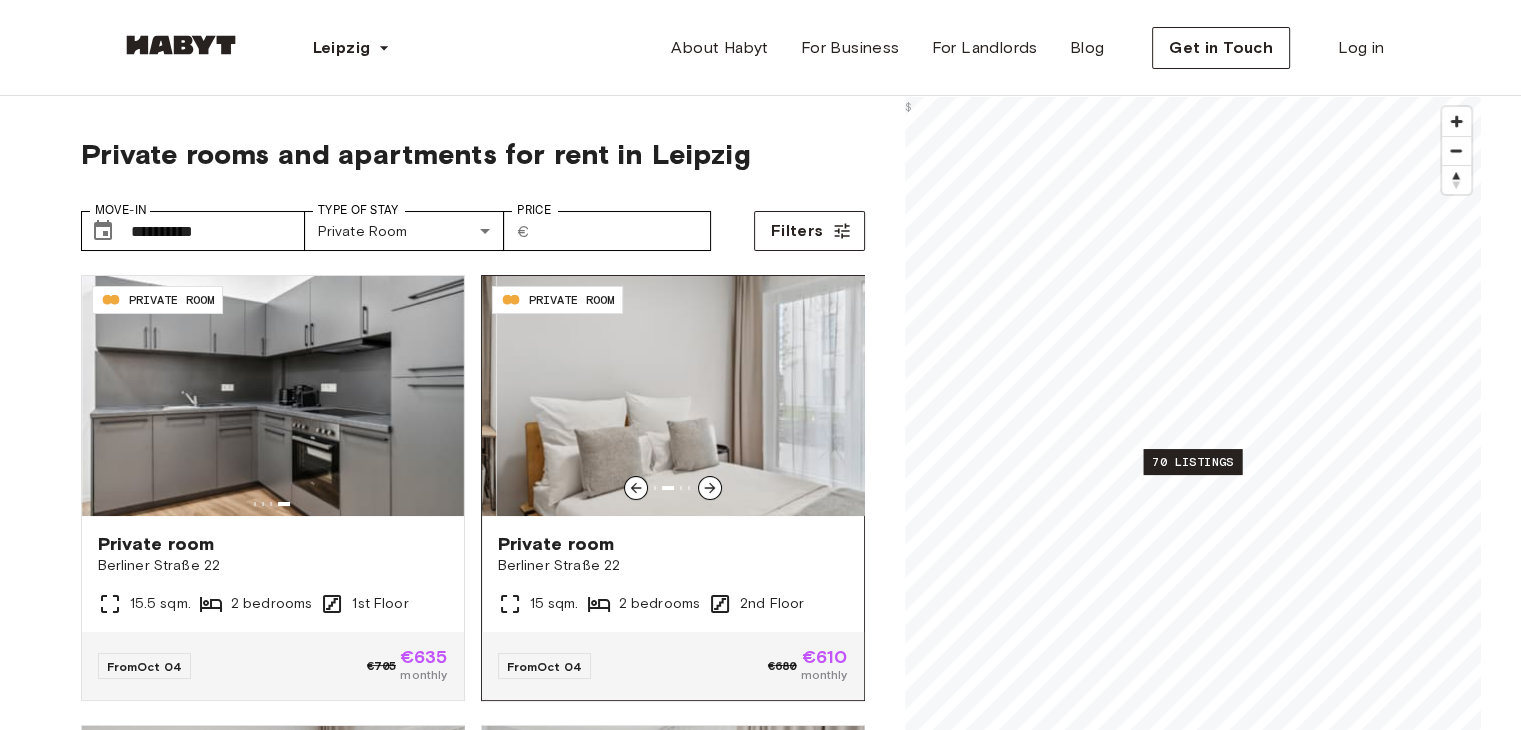 click 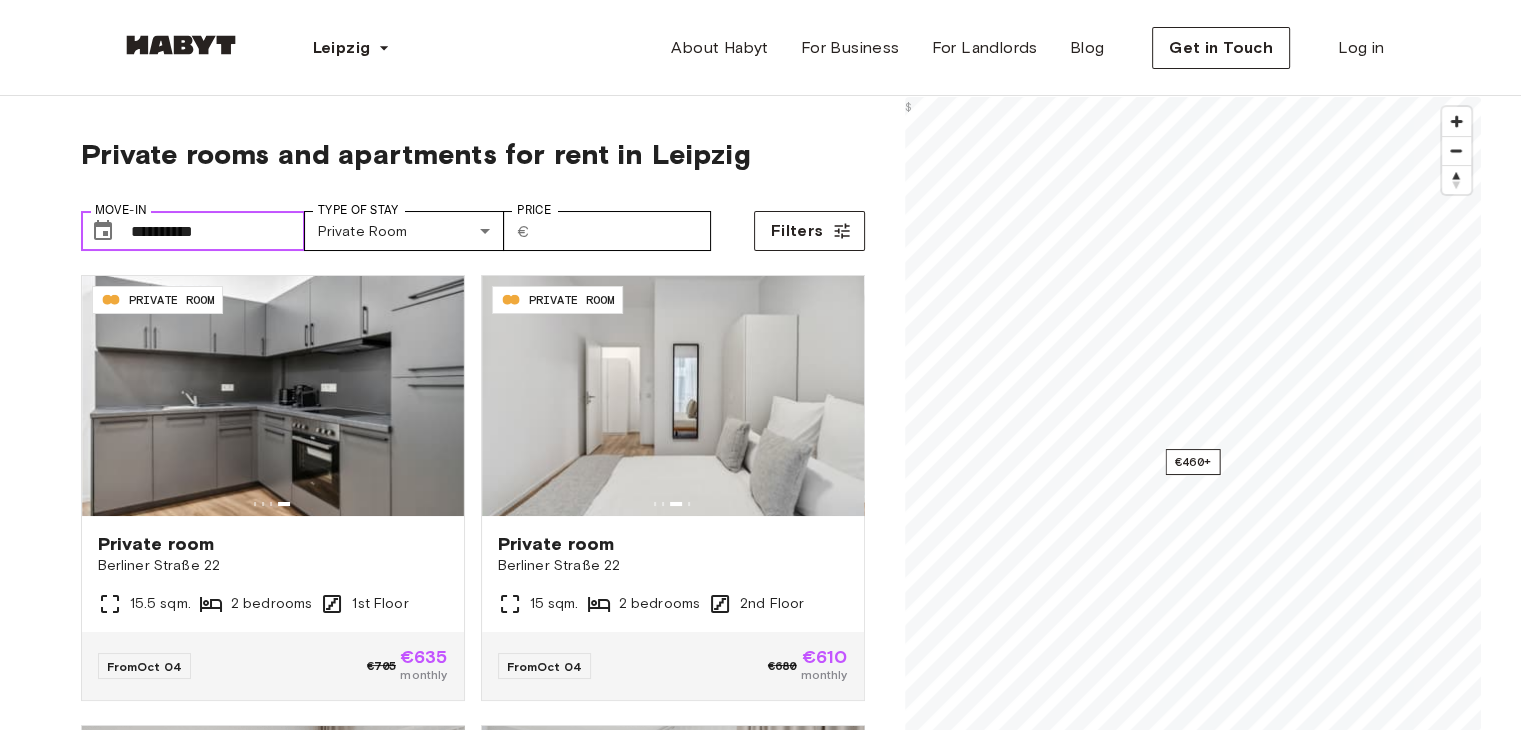 click on "**********" at bounding box center [218, 231] 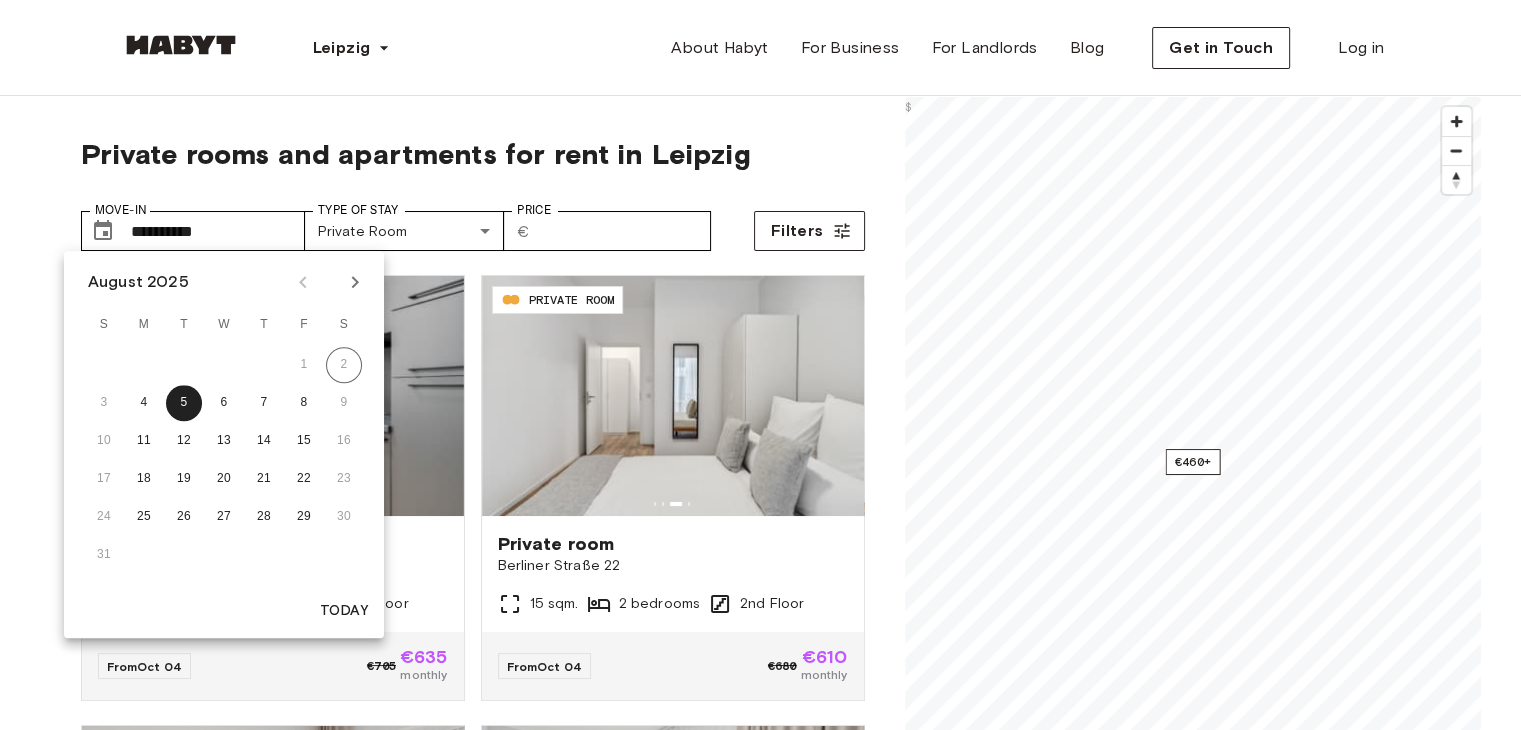 click 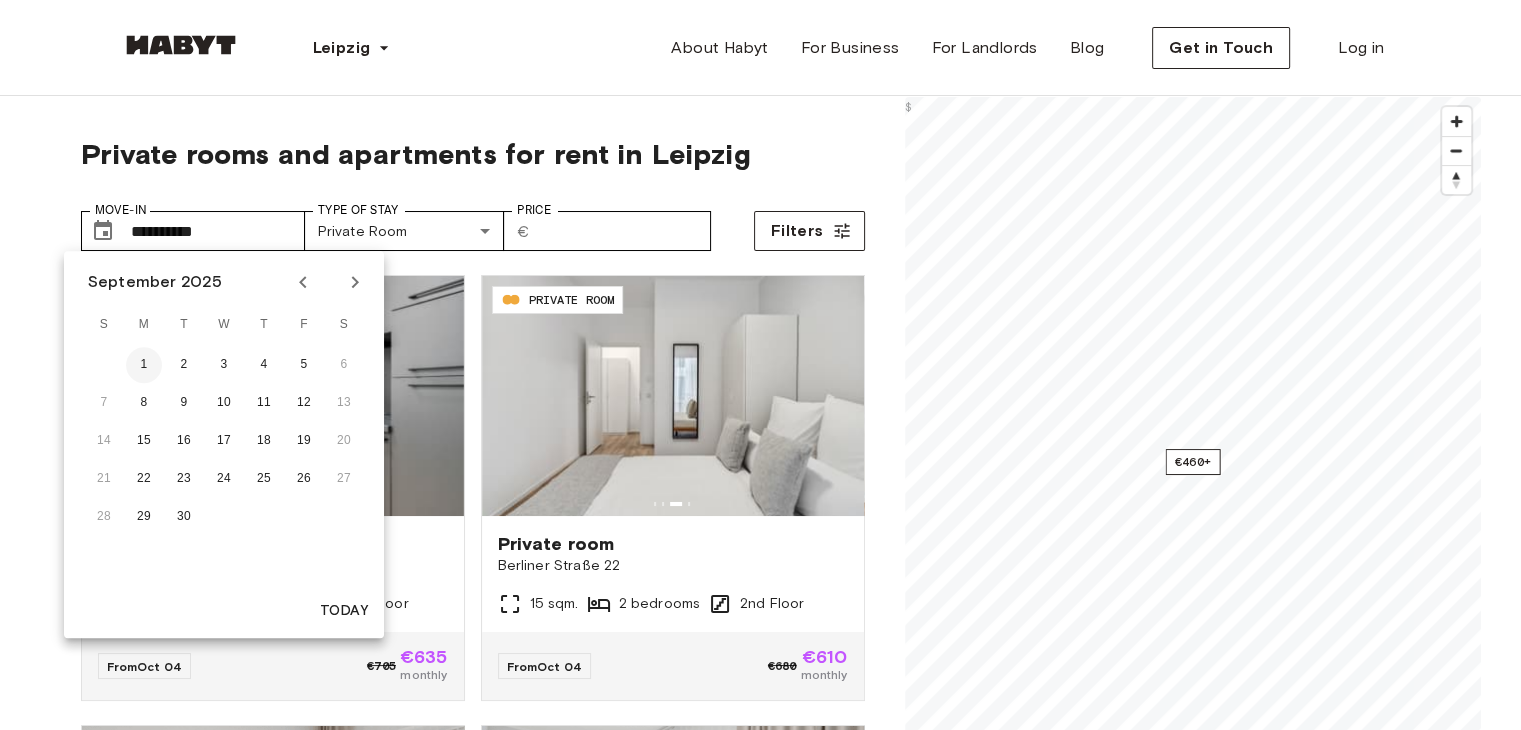 click on "1" at bounding box center [144, 365] 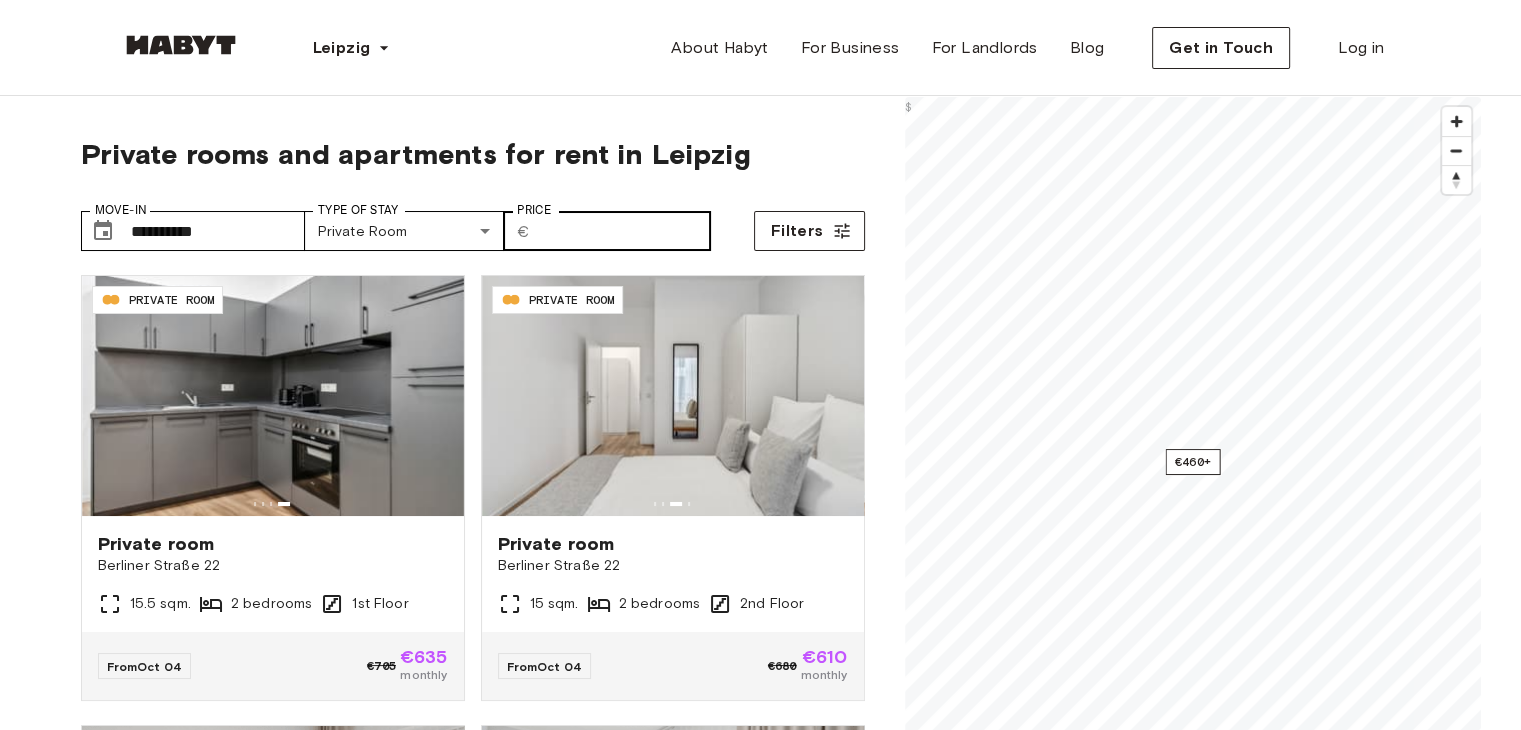 type on "**********" 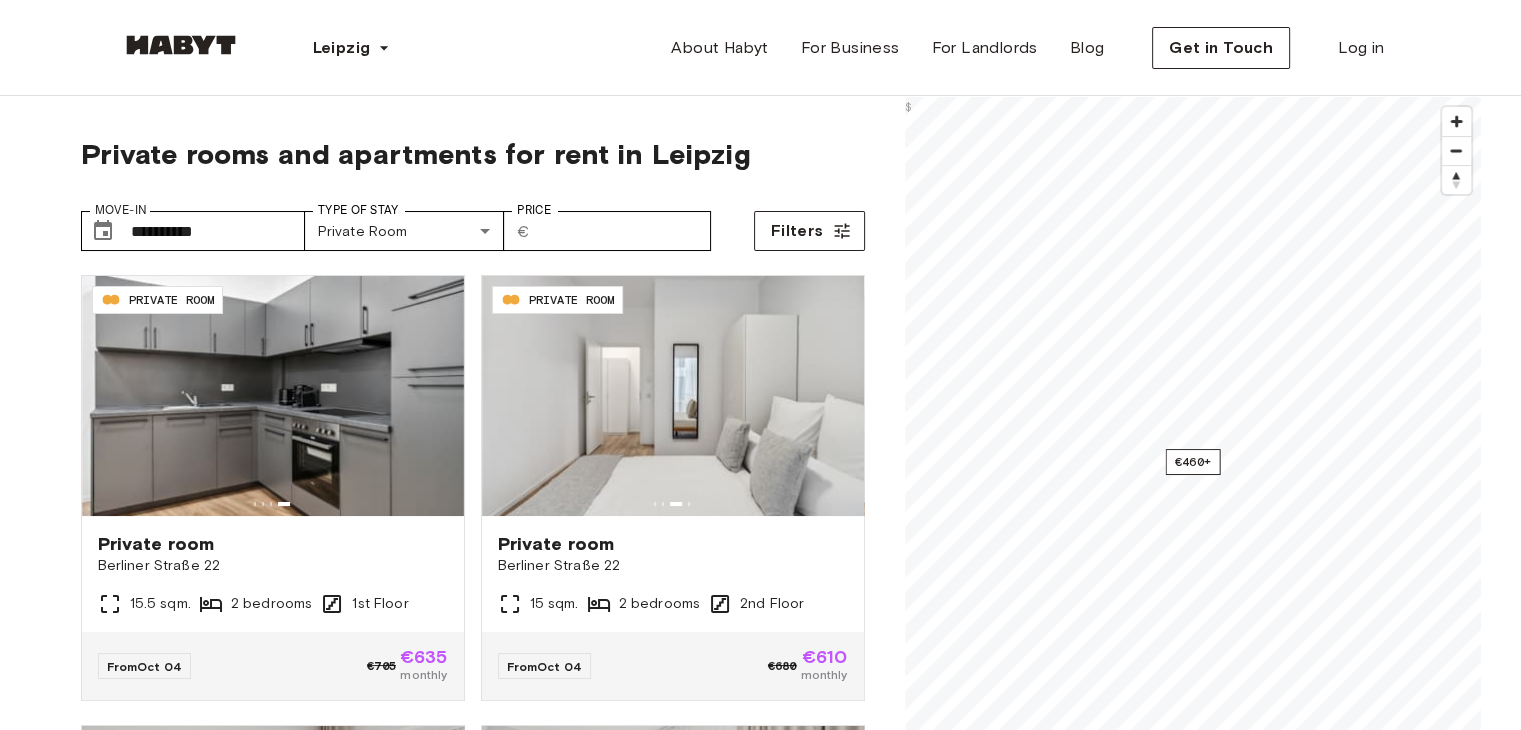 click on "**********" at bounding box center (473, 223) 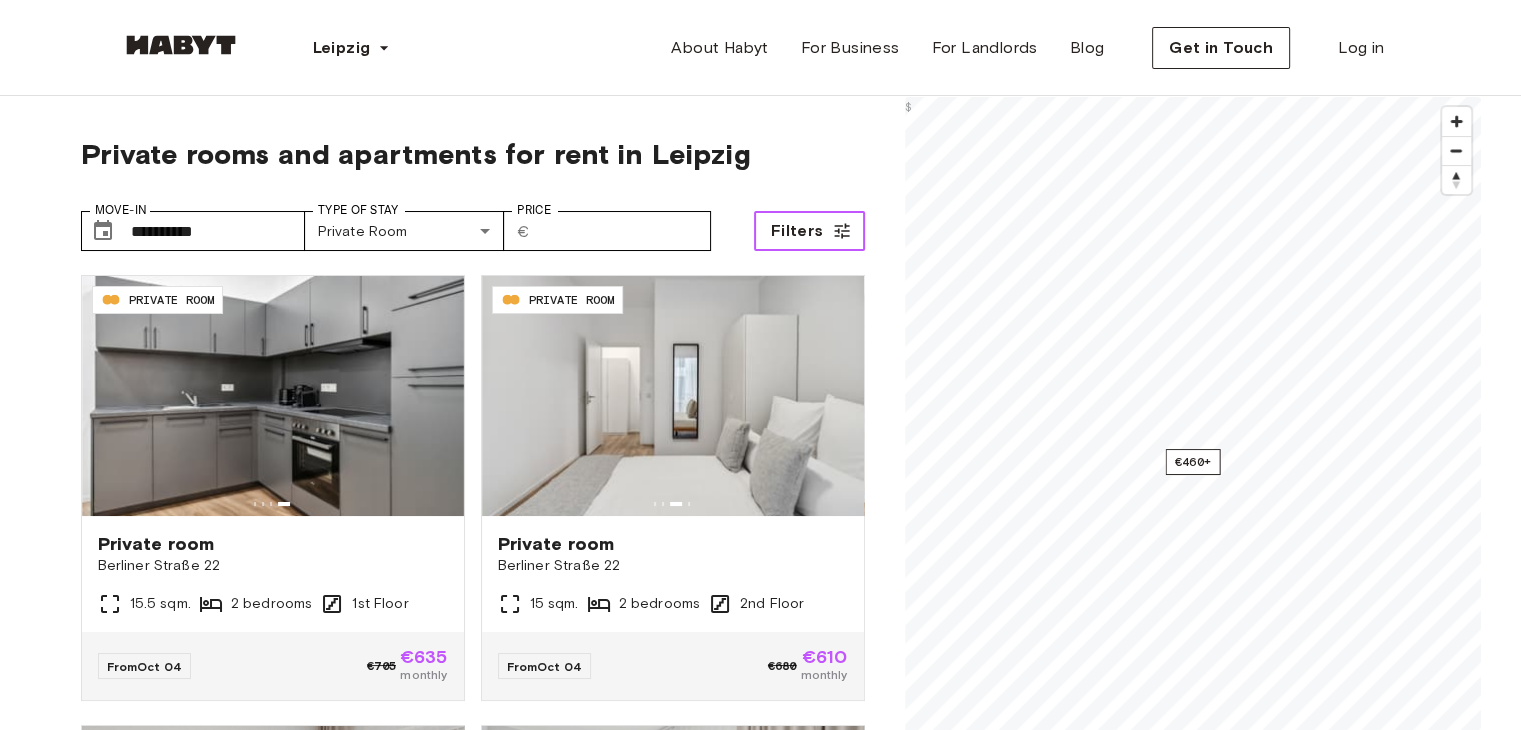 click on "Filters" at bounding box center (797, 231) 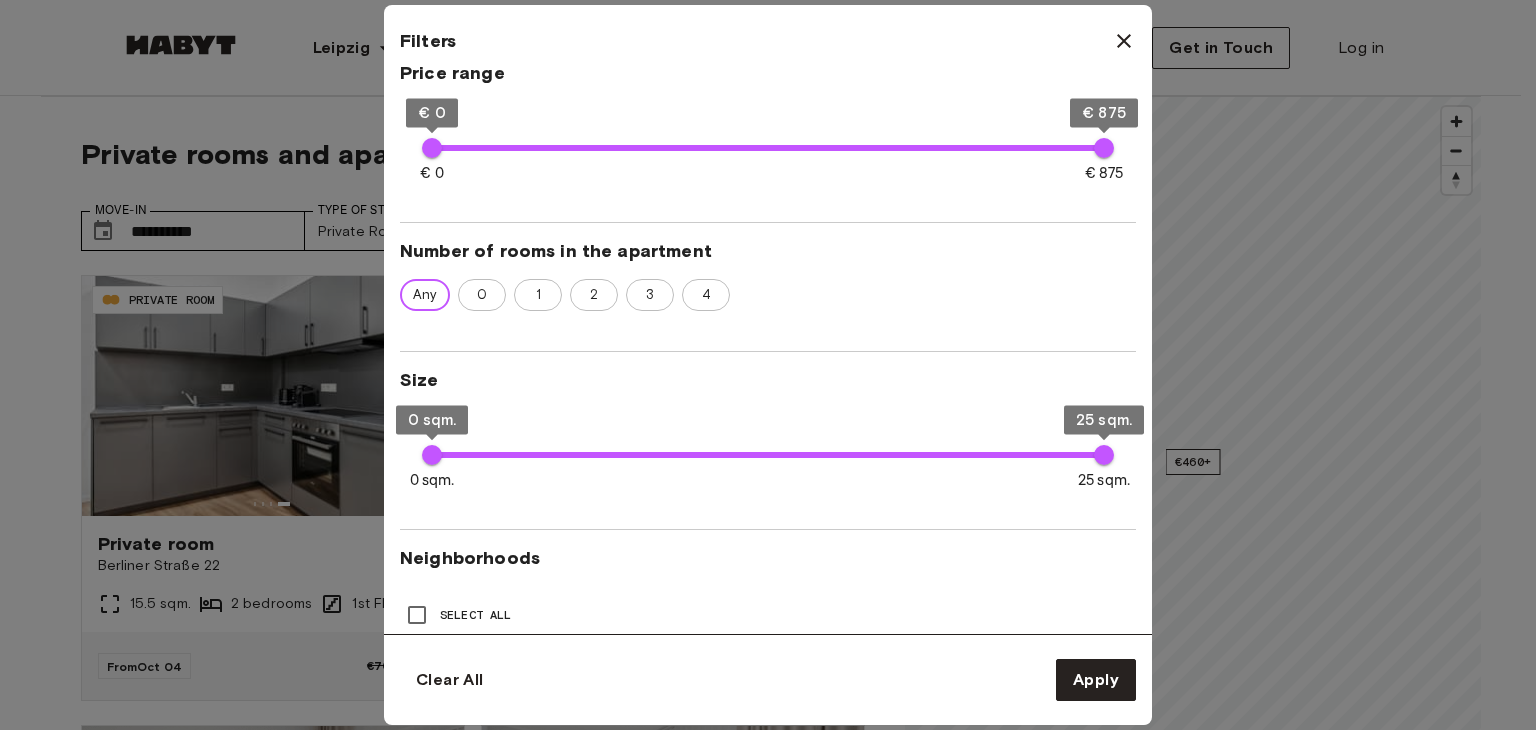 scroll, scrollTop: 500, scrollLeft: 0, axis: vertical 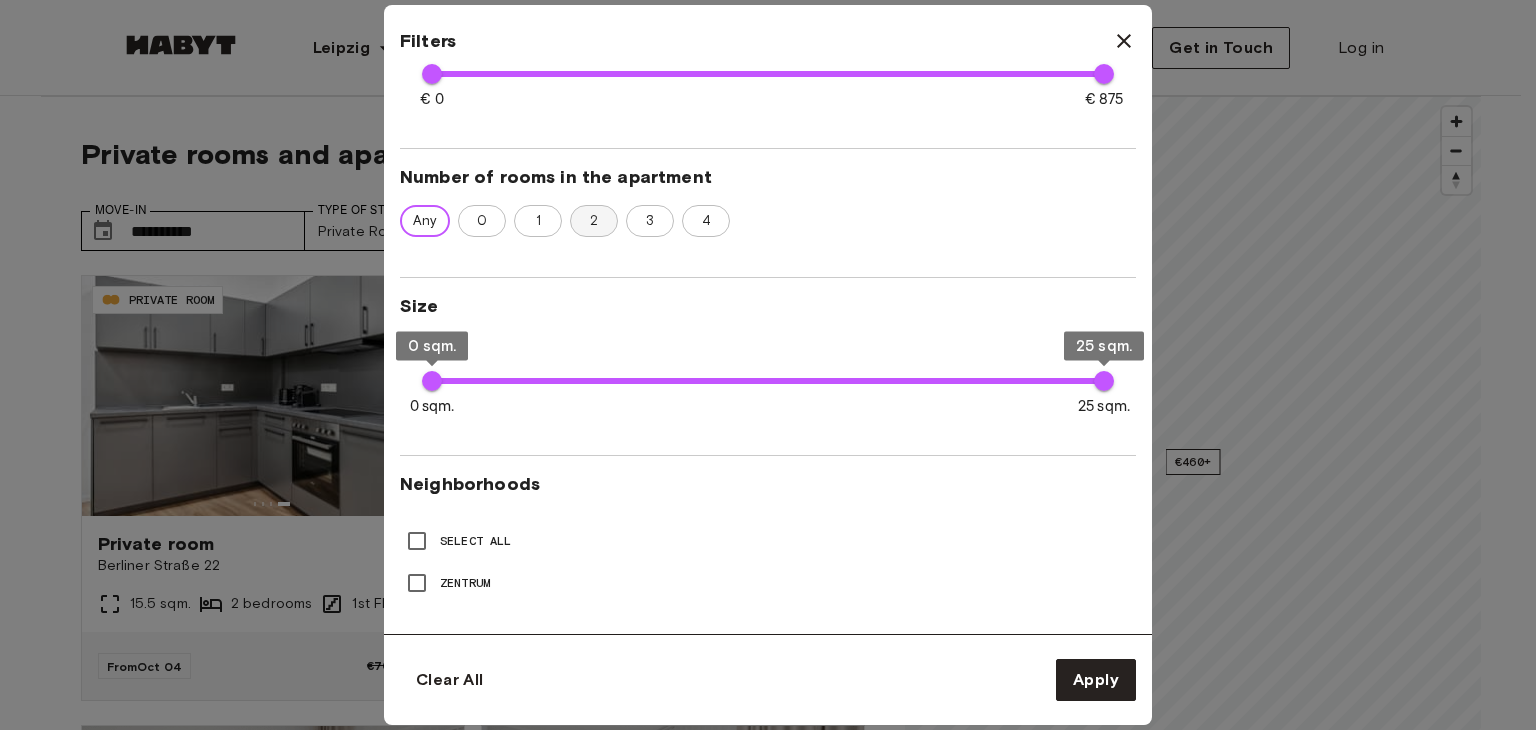 click on "2" at bounding box center [594, 221] 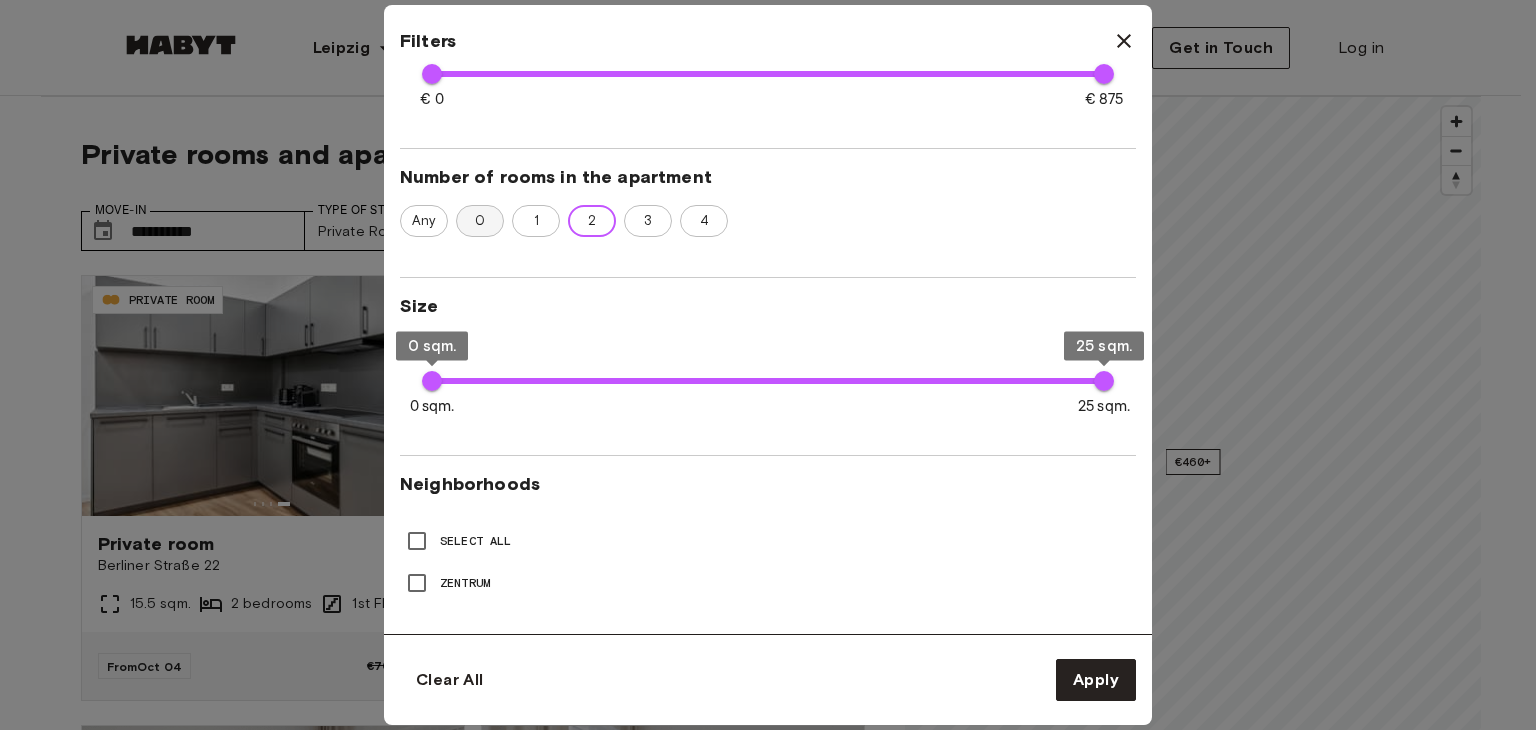 click on "0" at bounding box center (480, 221) 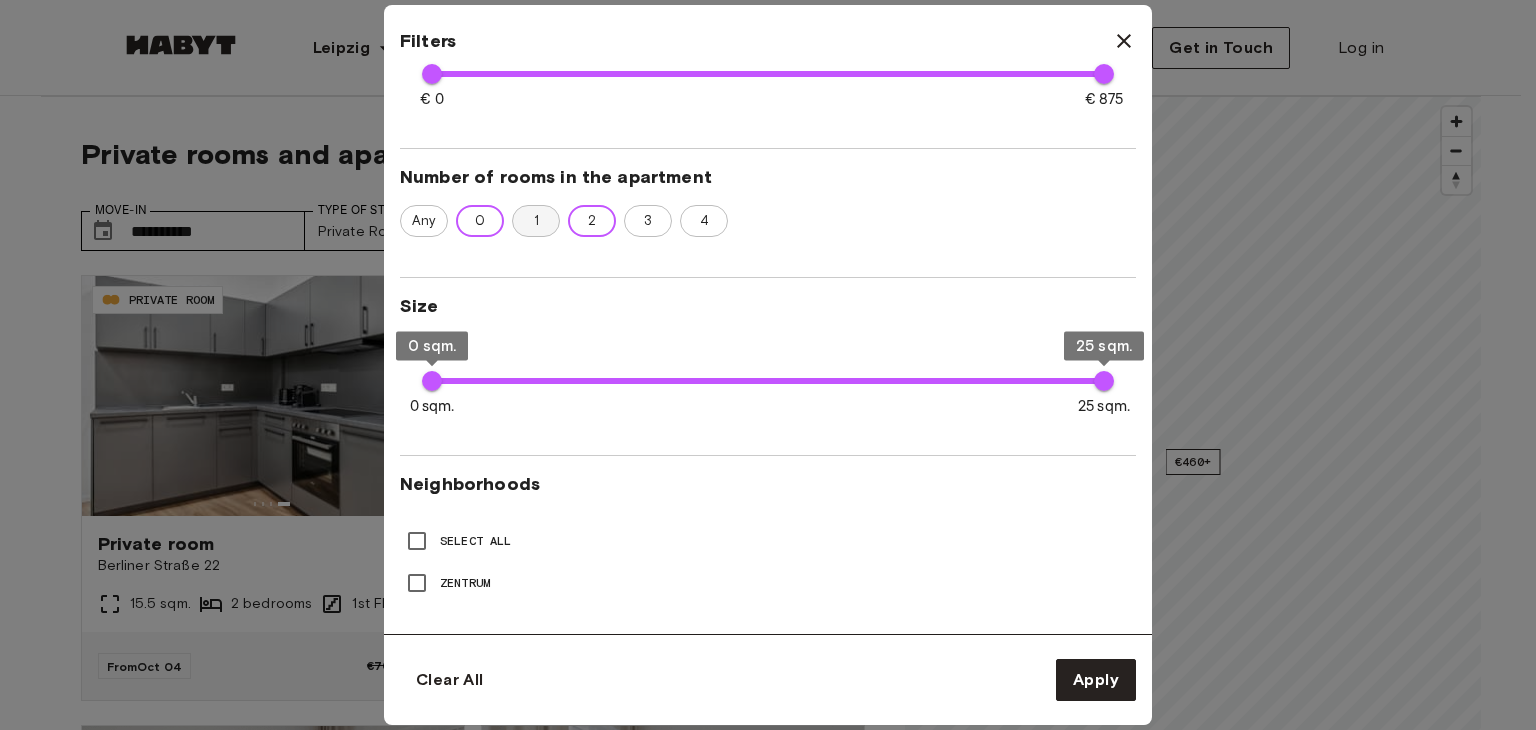 click on "1" at bounding box center [536, 221] 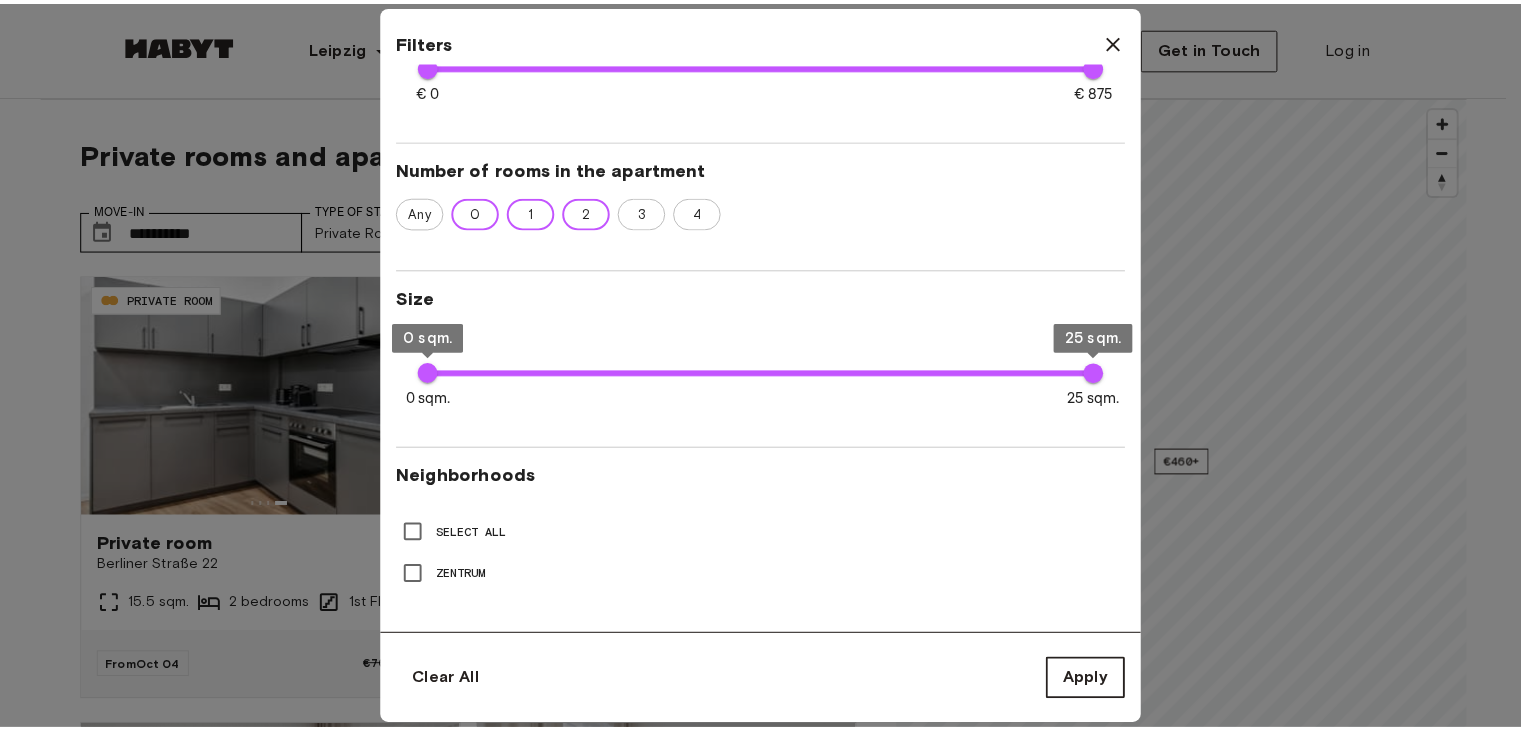 scroll, scrollTop: 507, scrollLeft: 0, axis: vertical 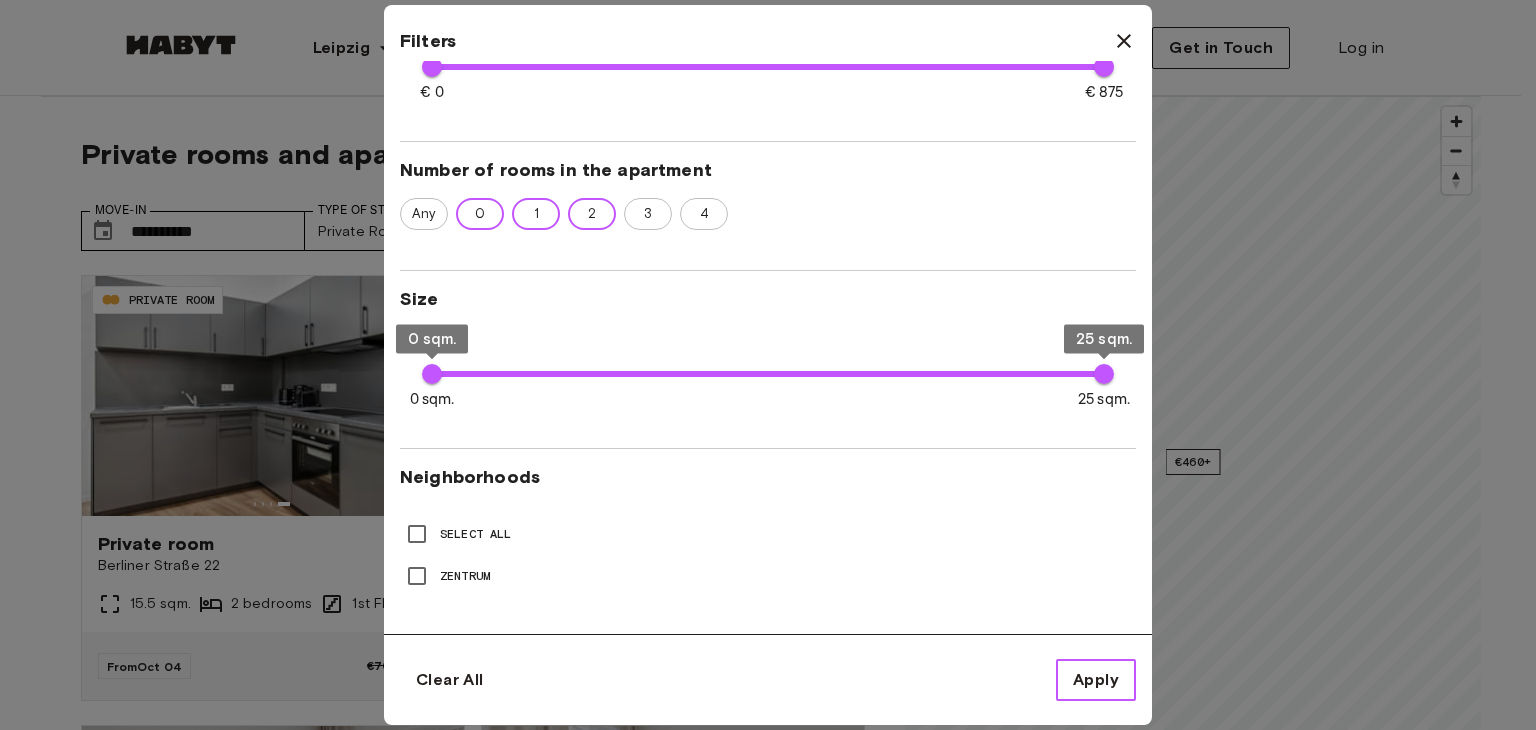 click on "Apply" at bounding box center (1096, 680) 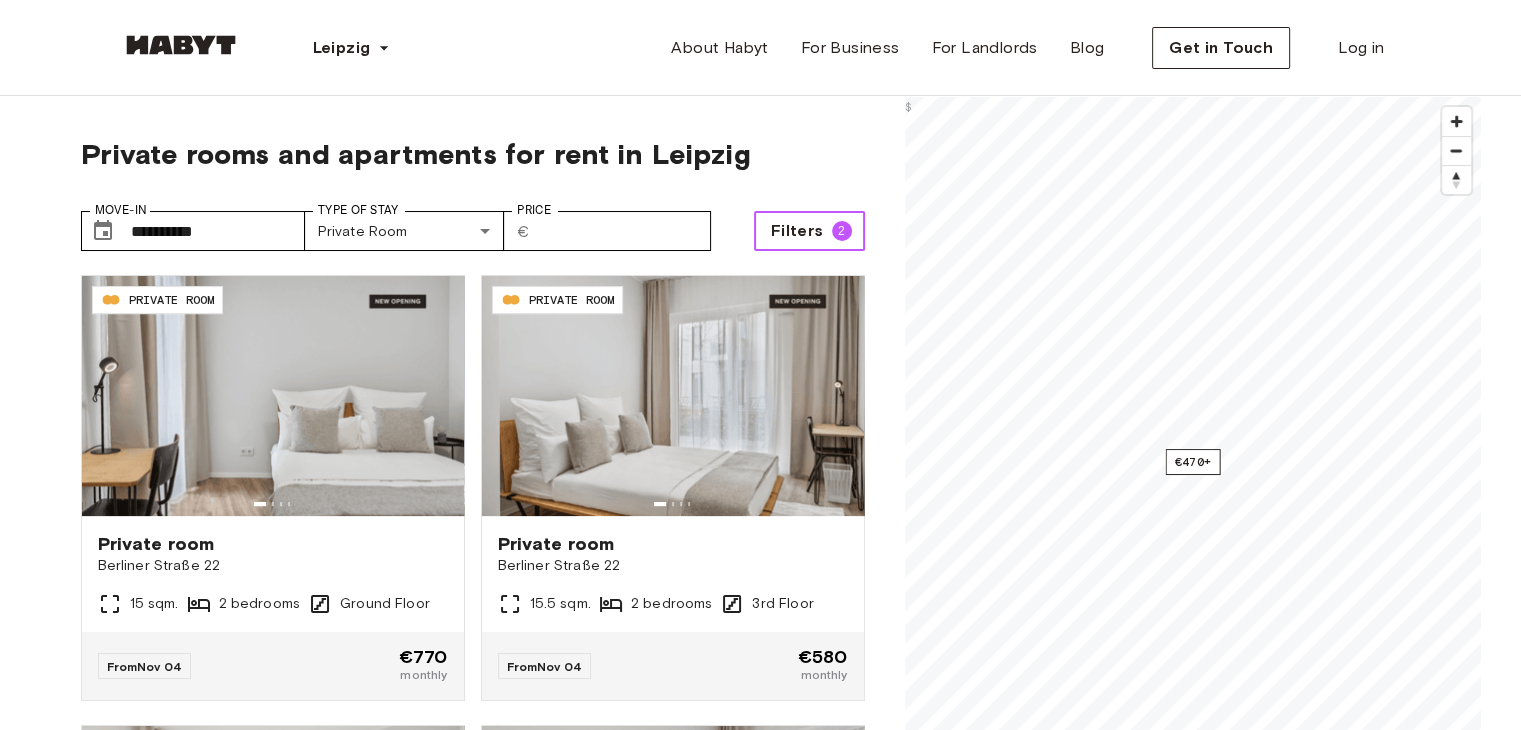 scroll, scrollTop: 800, scrollLeft: 0, axis: vertical 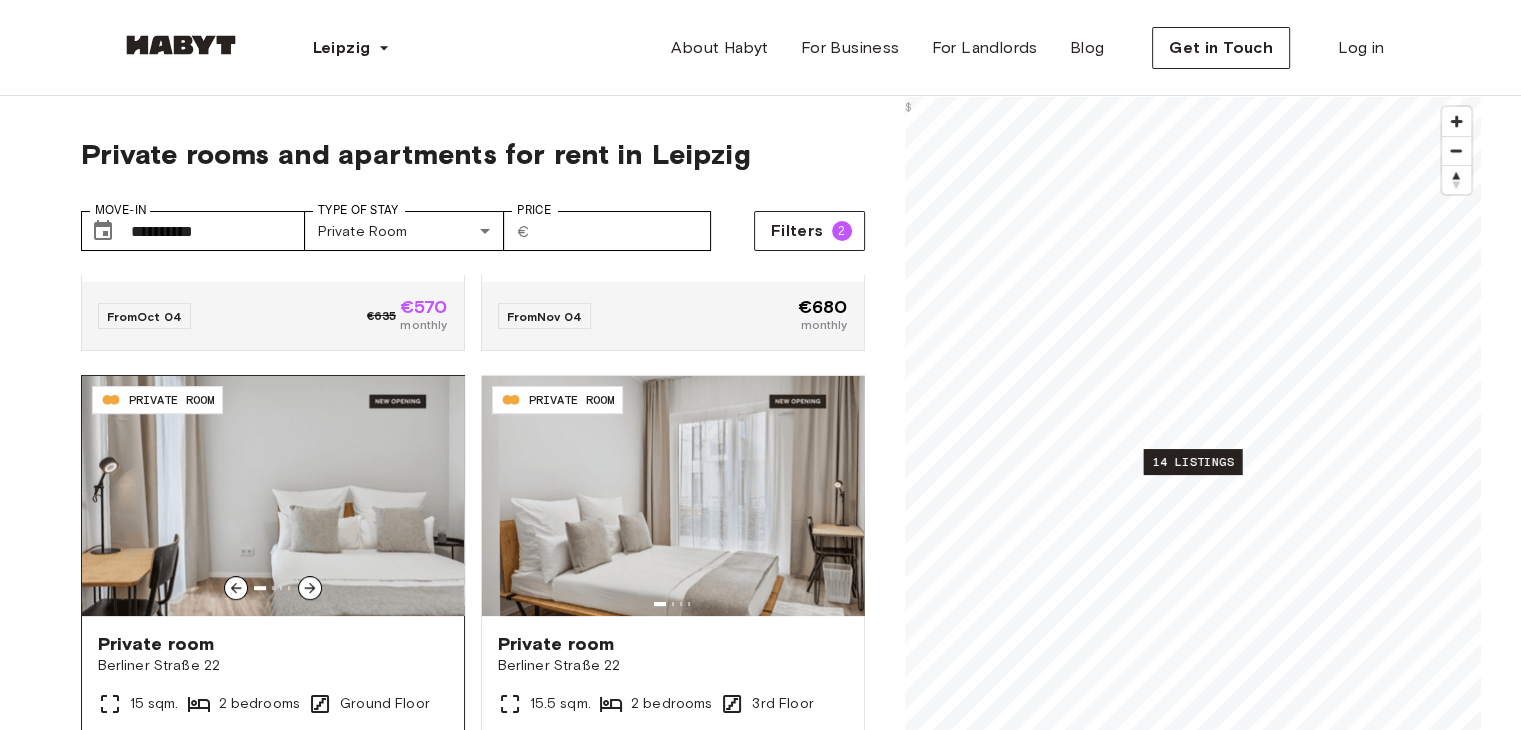 click 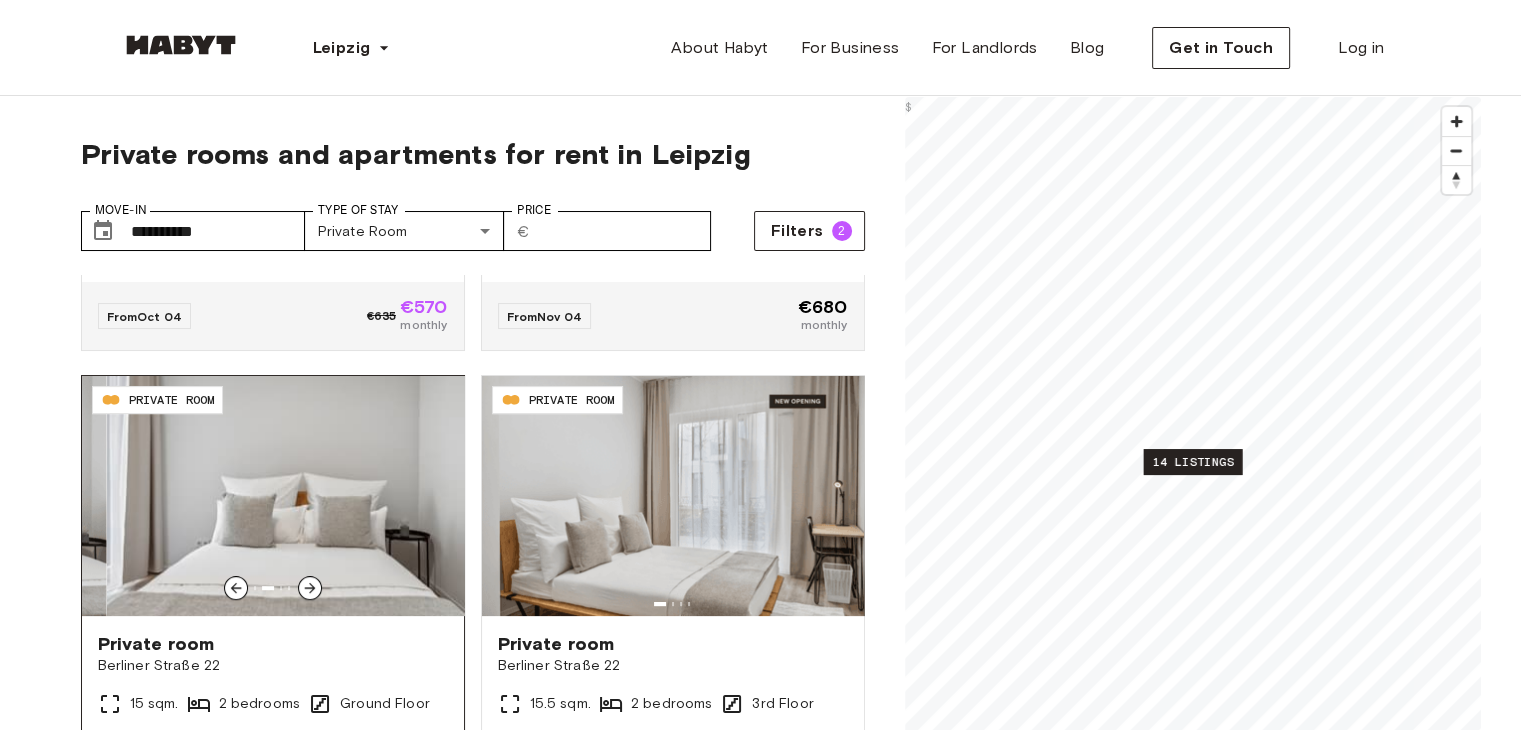 click 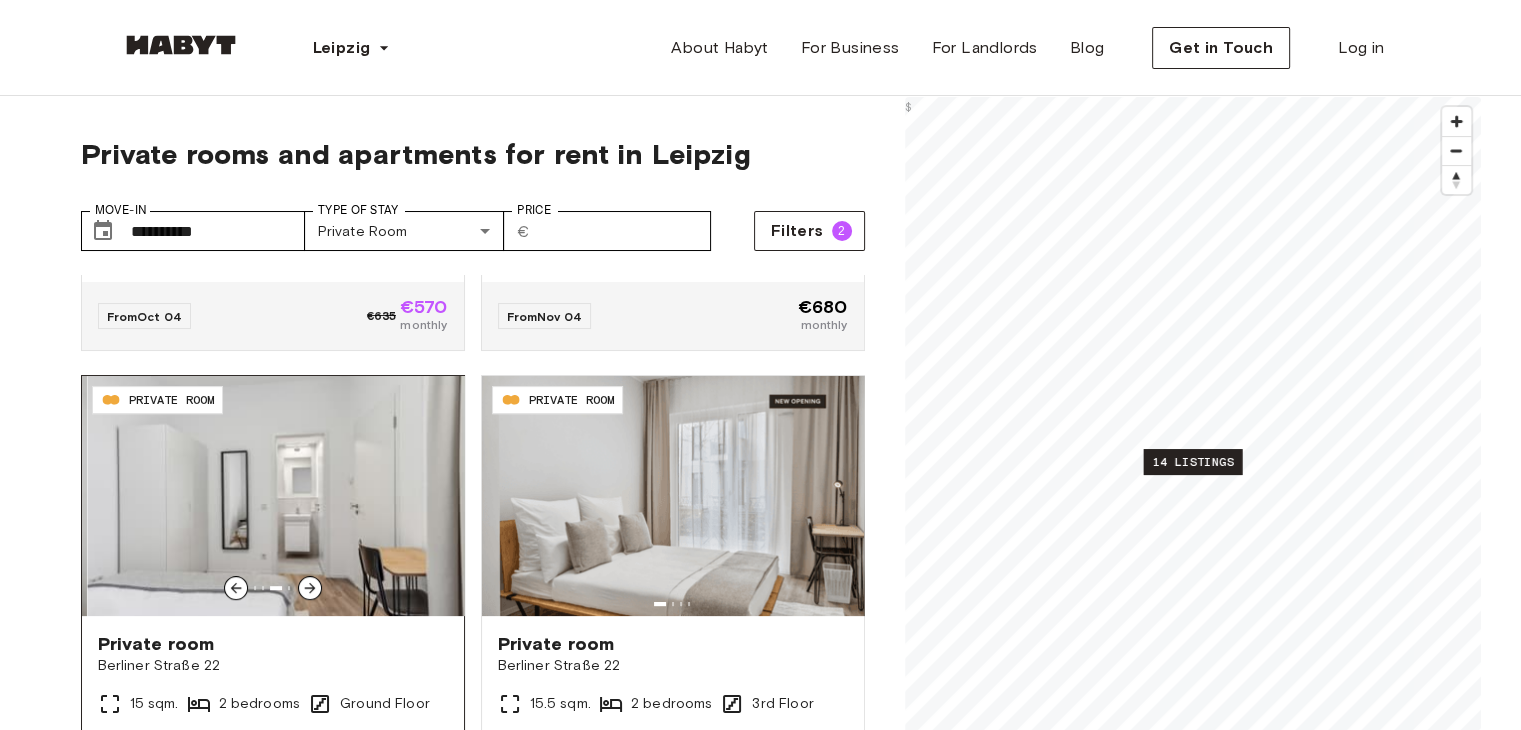 click 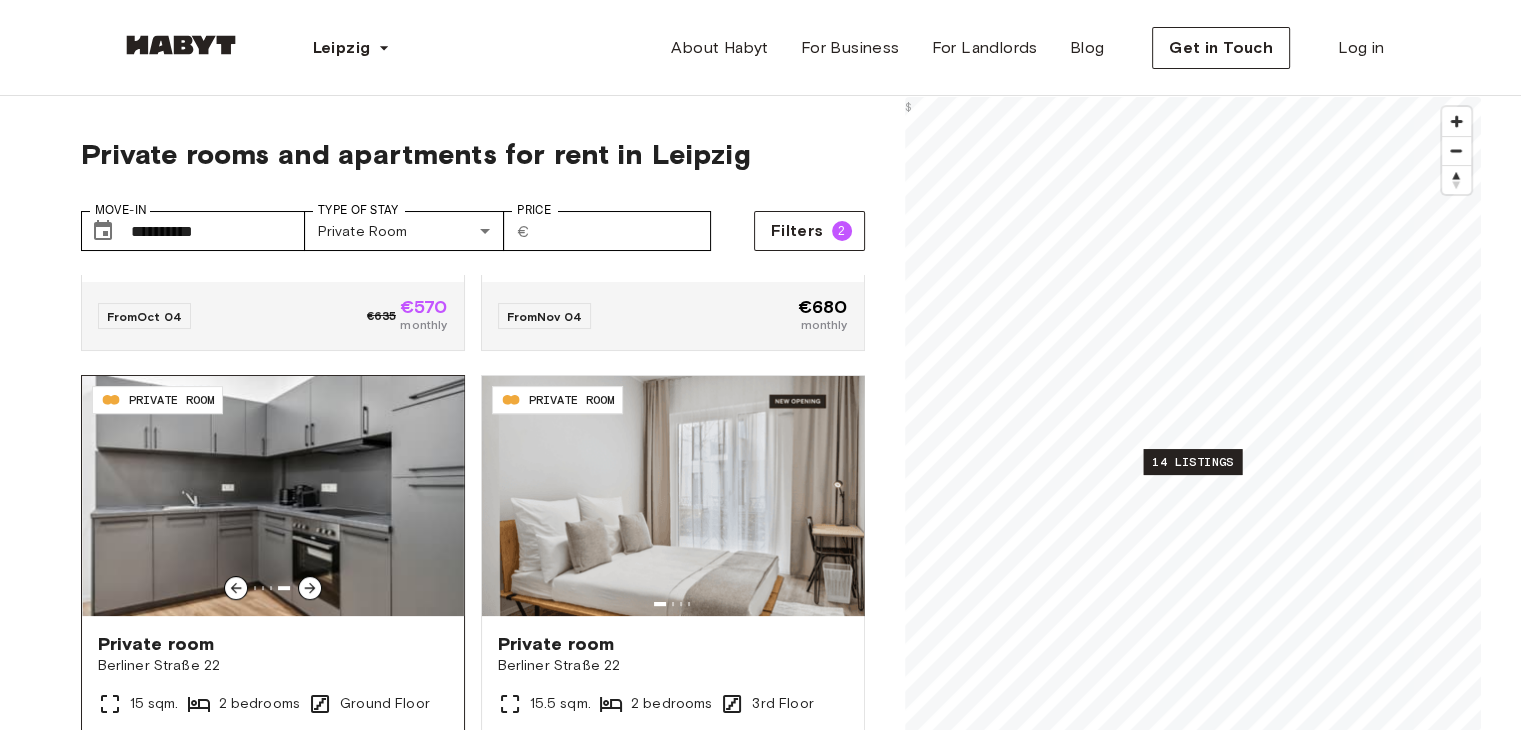 click 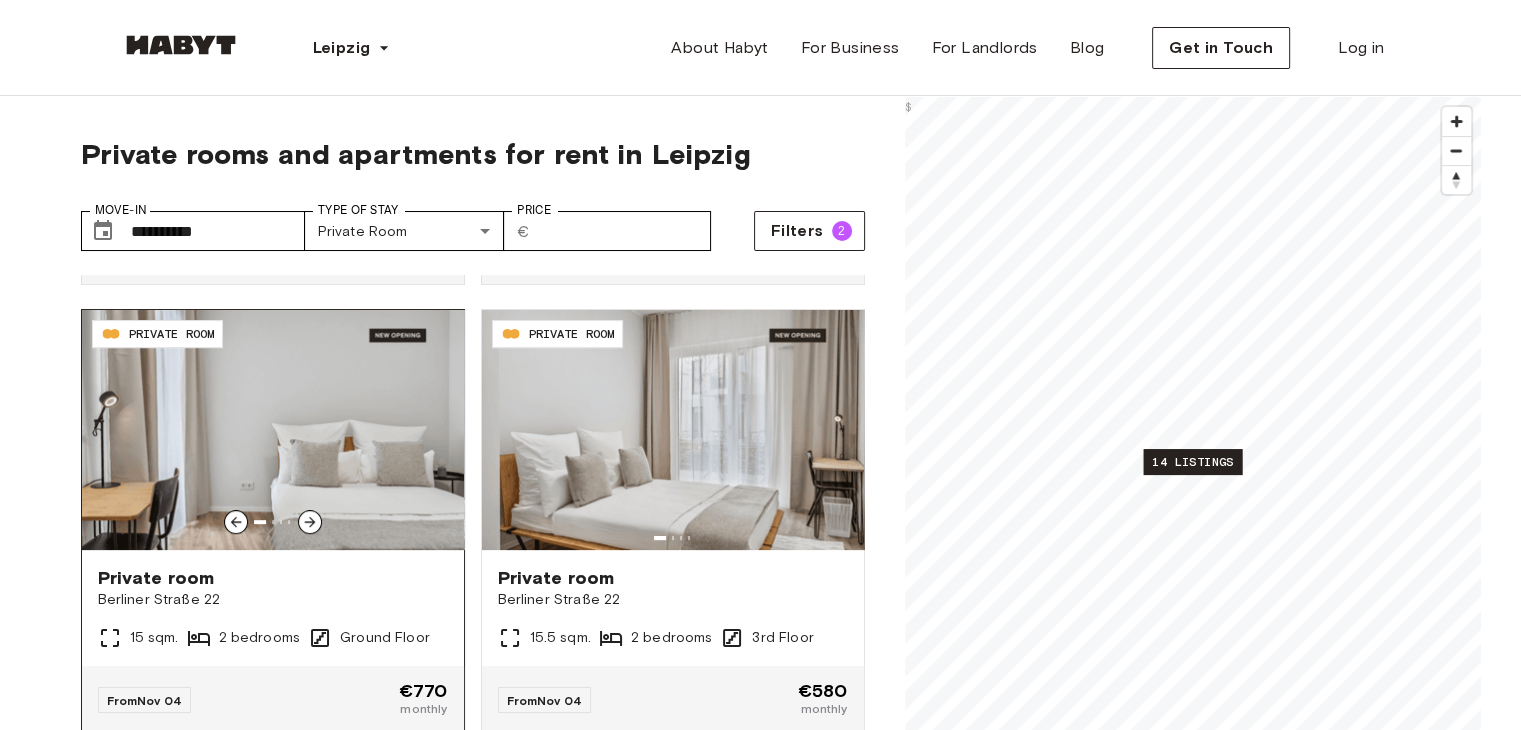 scroll, scrollTop: 900, scrollLeft: 0, axis: vertical 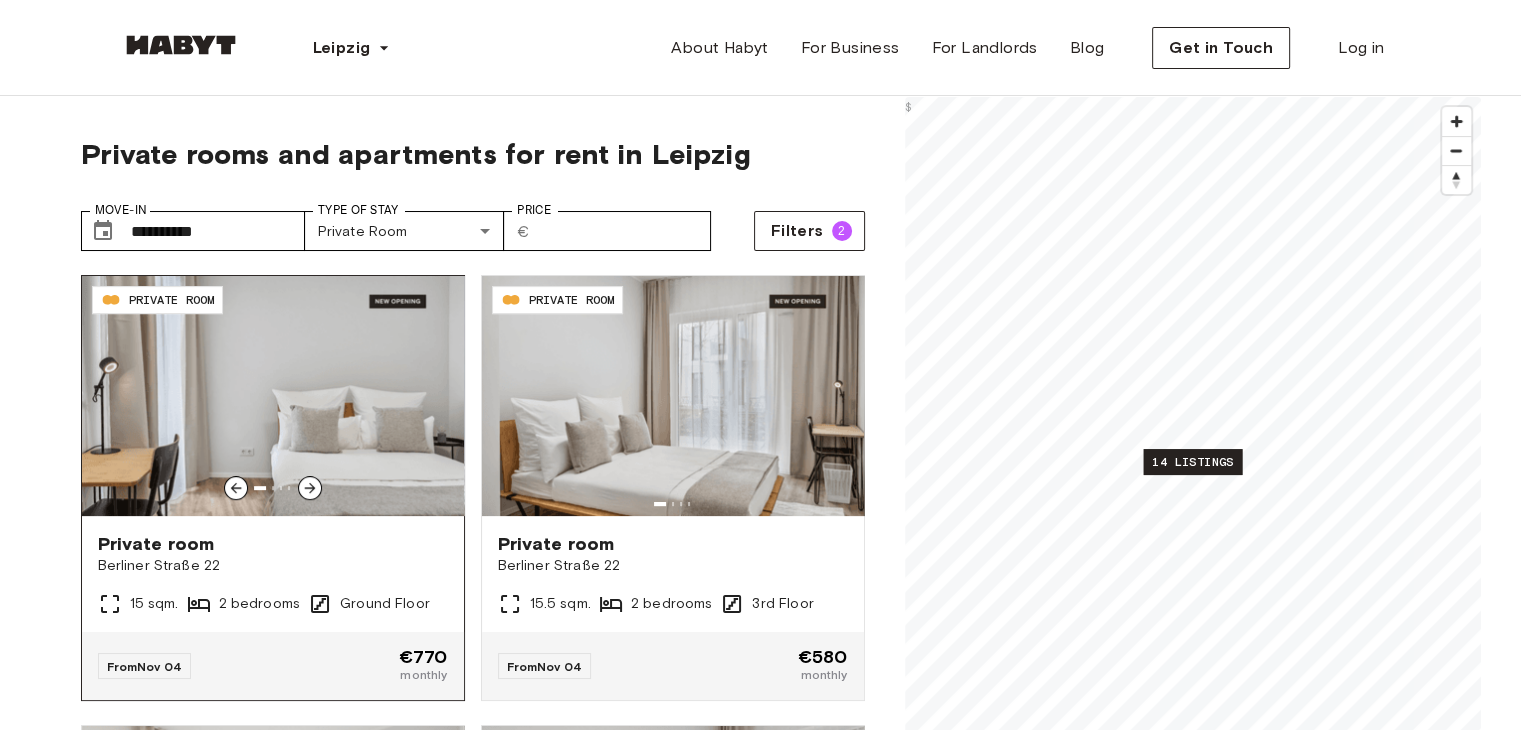 click at bounding box center [273, 396] 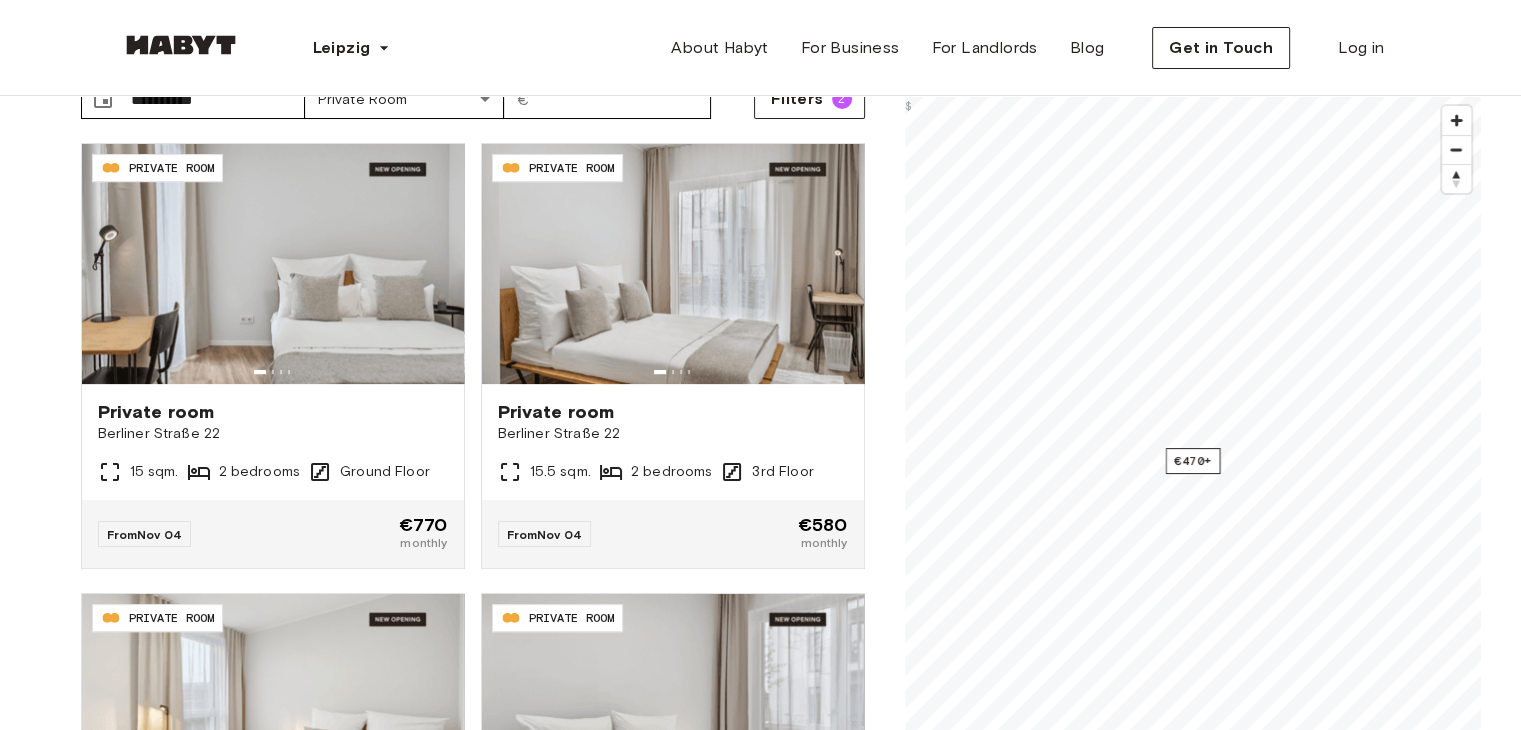 scroll, scrollTop: 400, scrollLeft: 0, axis: vertical 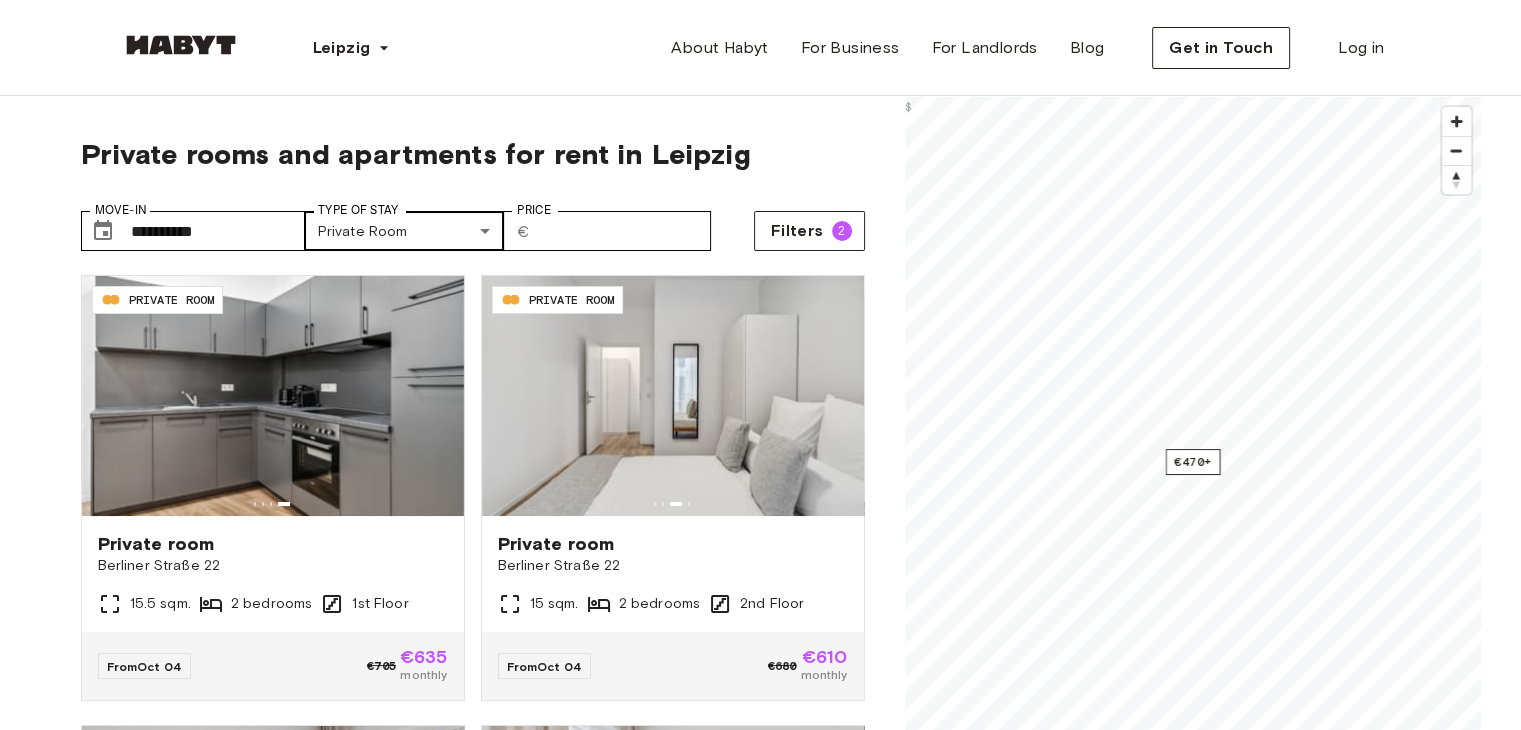 click on "**********" at bounding box center [760, 2472] 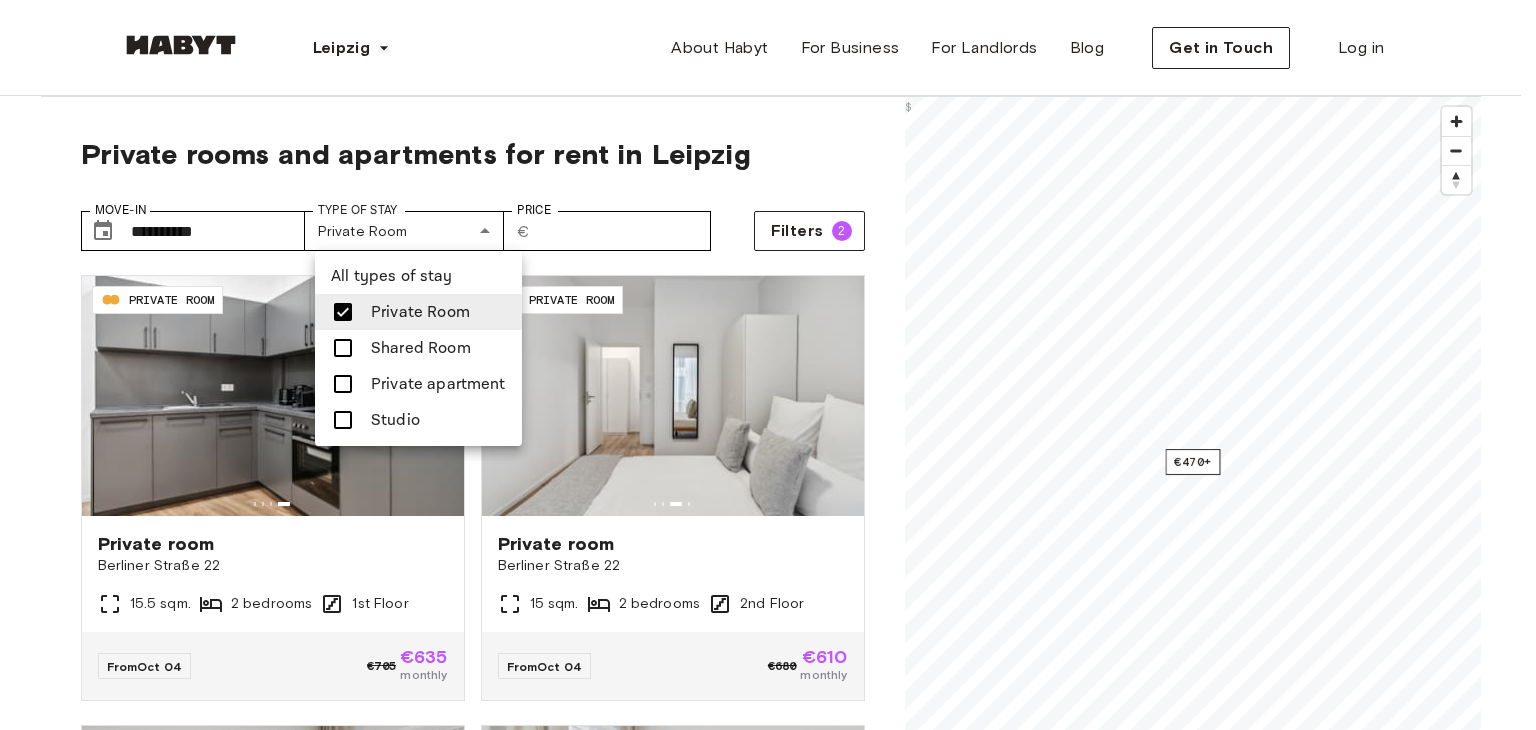 click on "Private Room" at bounding box center [420, 312] 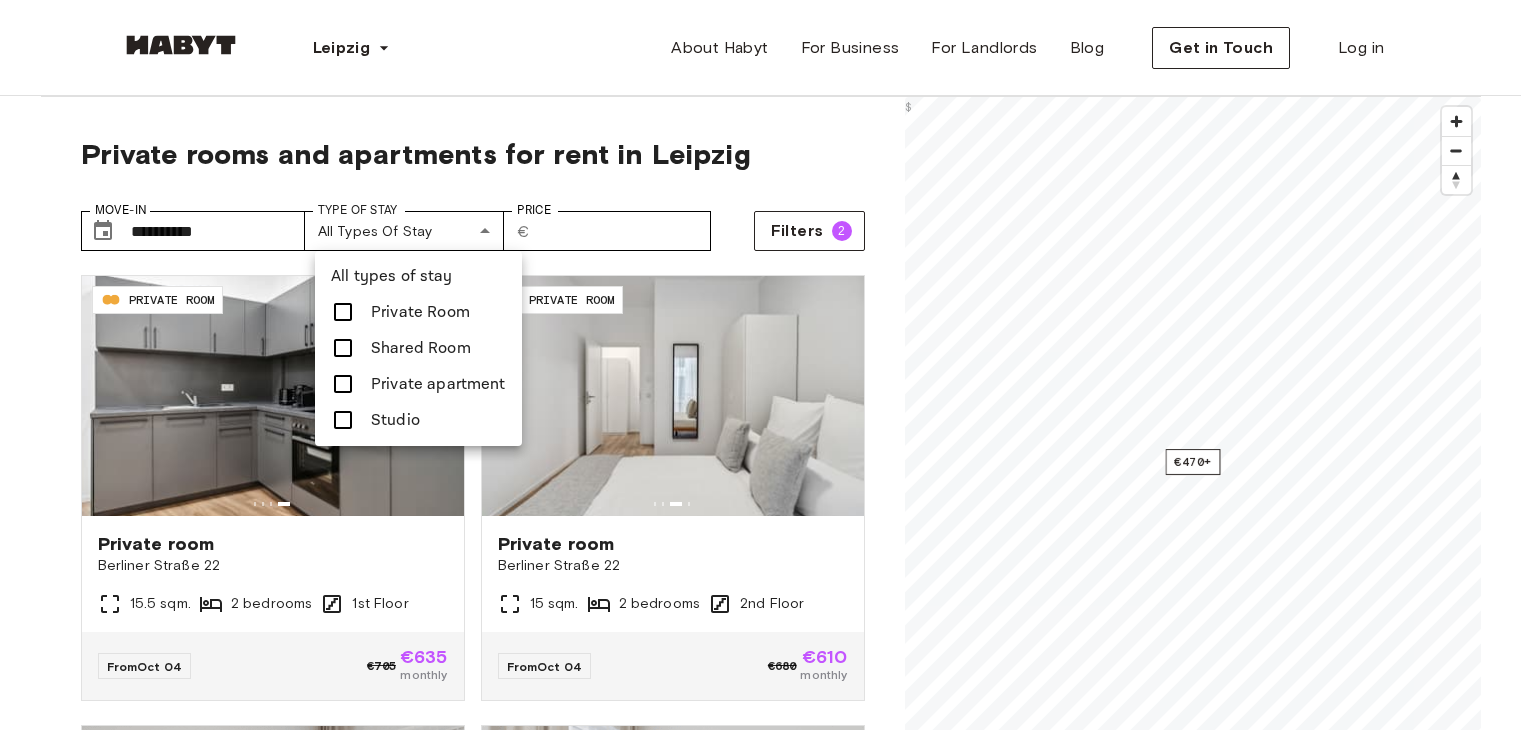 click at bounding box center (768, 365) 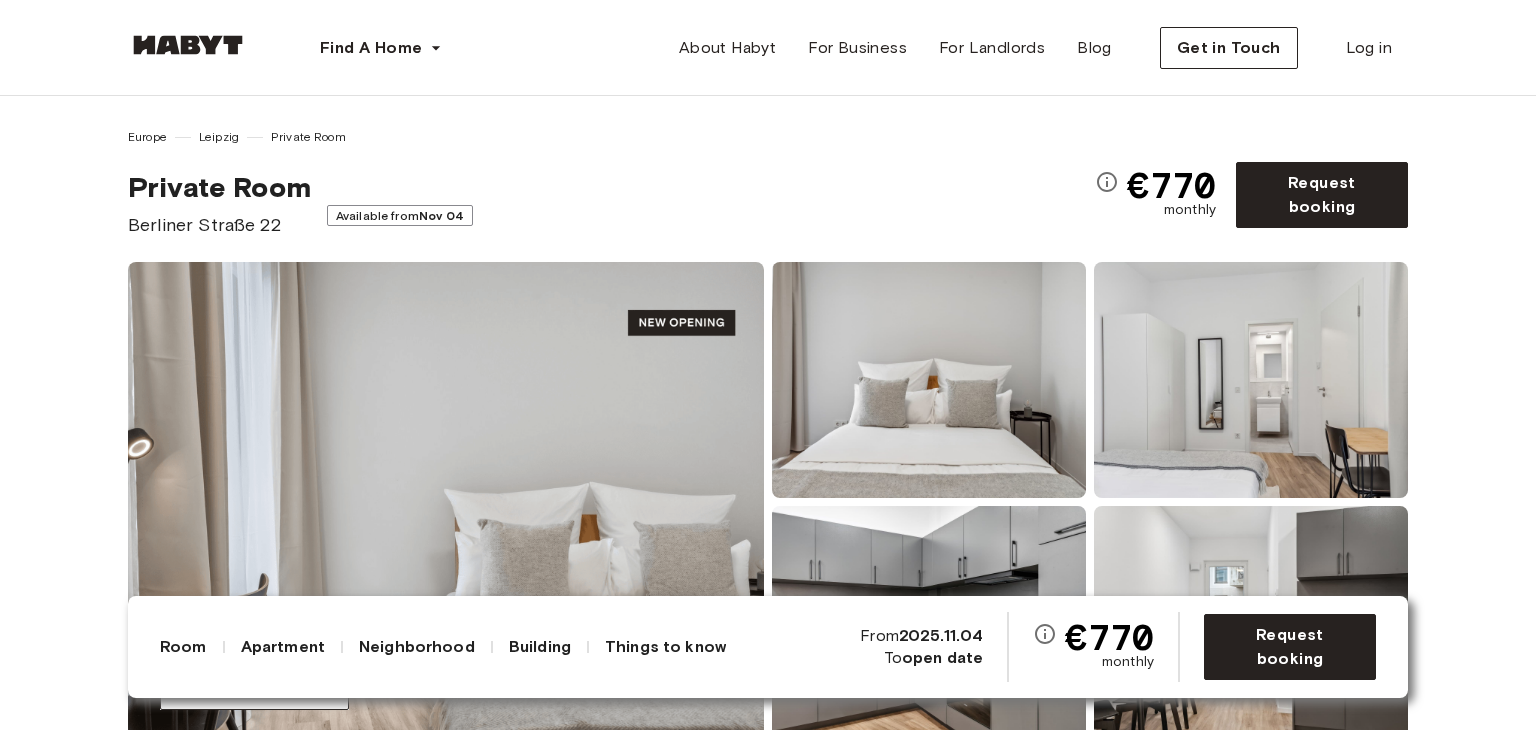scroll, scrollTop: 600, scrollLeft: 0, axis: vertical 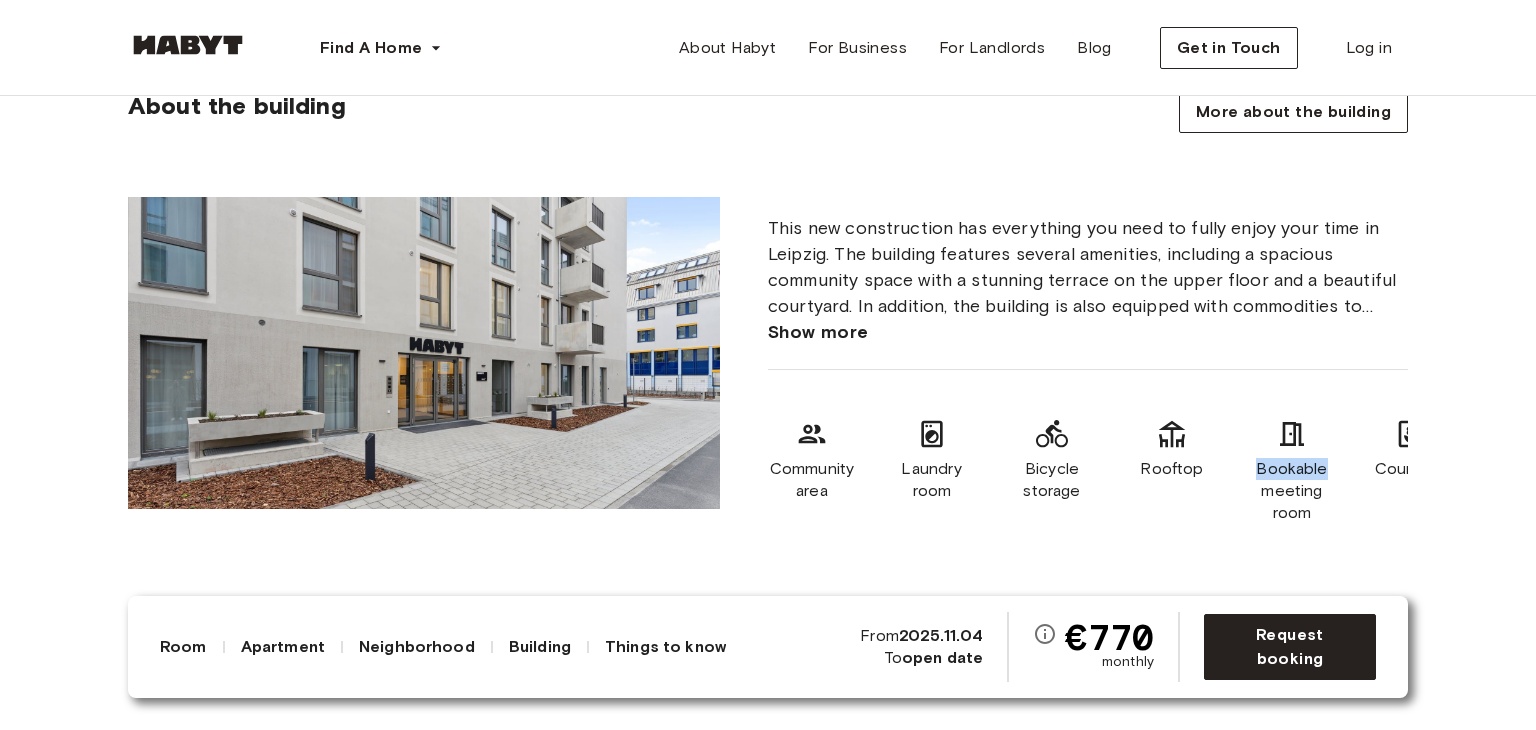 drag, startPoint x: 1348, startPoint y: 491, endPoint x: 1256, endPoint y: 485, distance: 92.19544 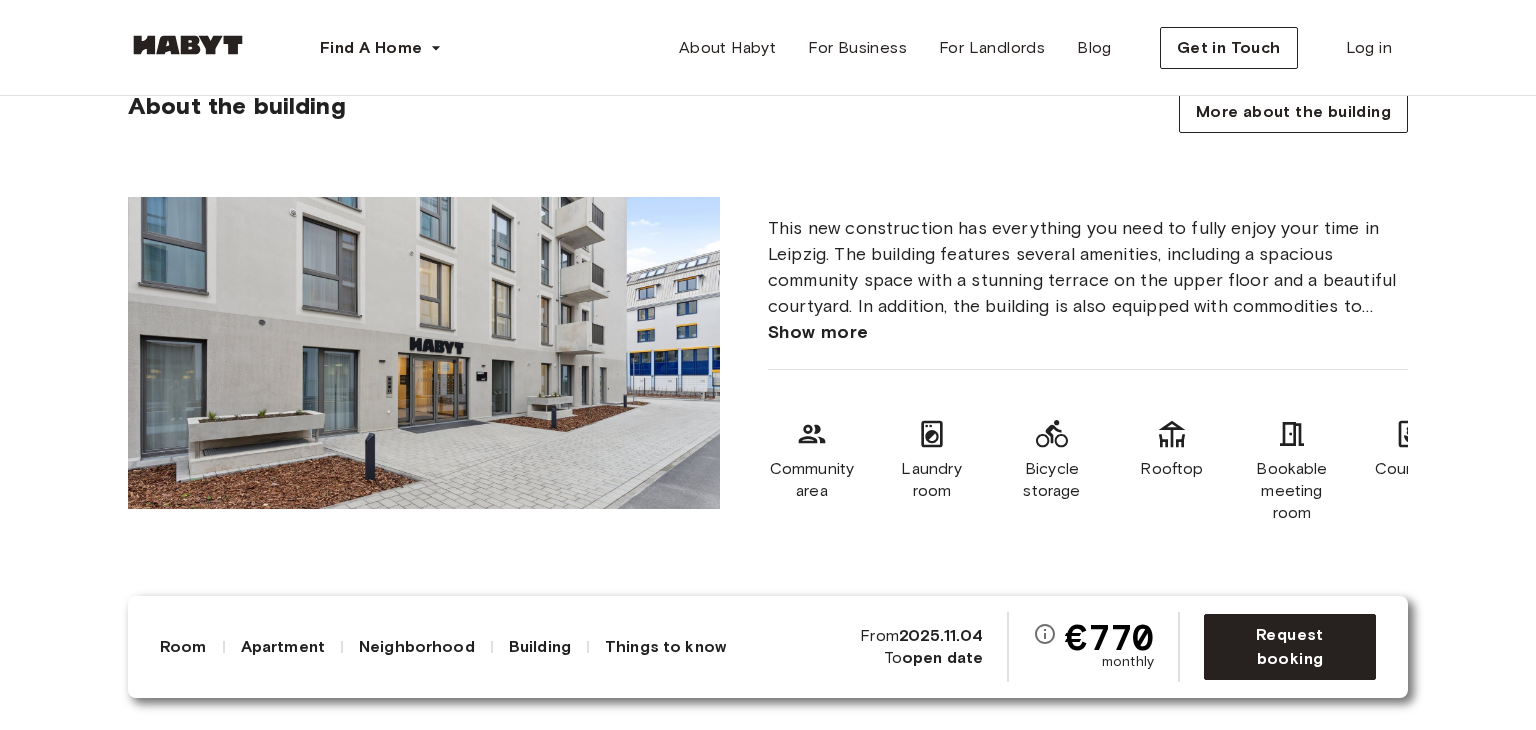 click on "Community area Laundry room Bicycle storage Rooftop Bookable meeting room Courtyard" at bounding box center [1088, 471] 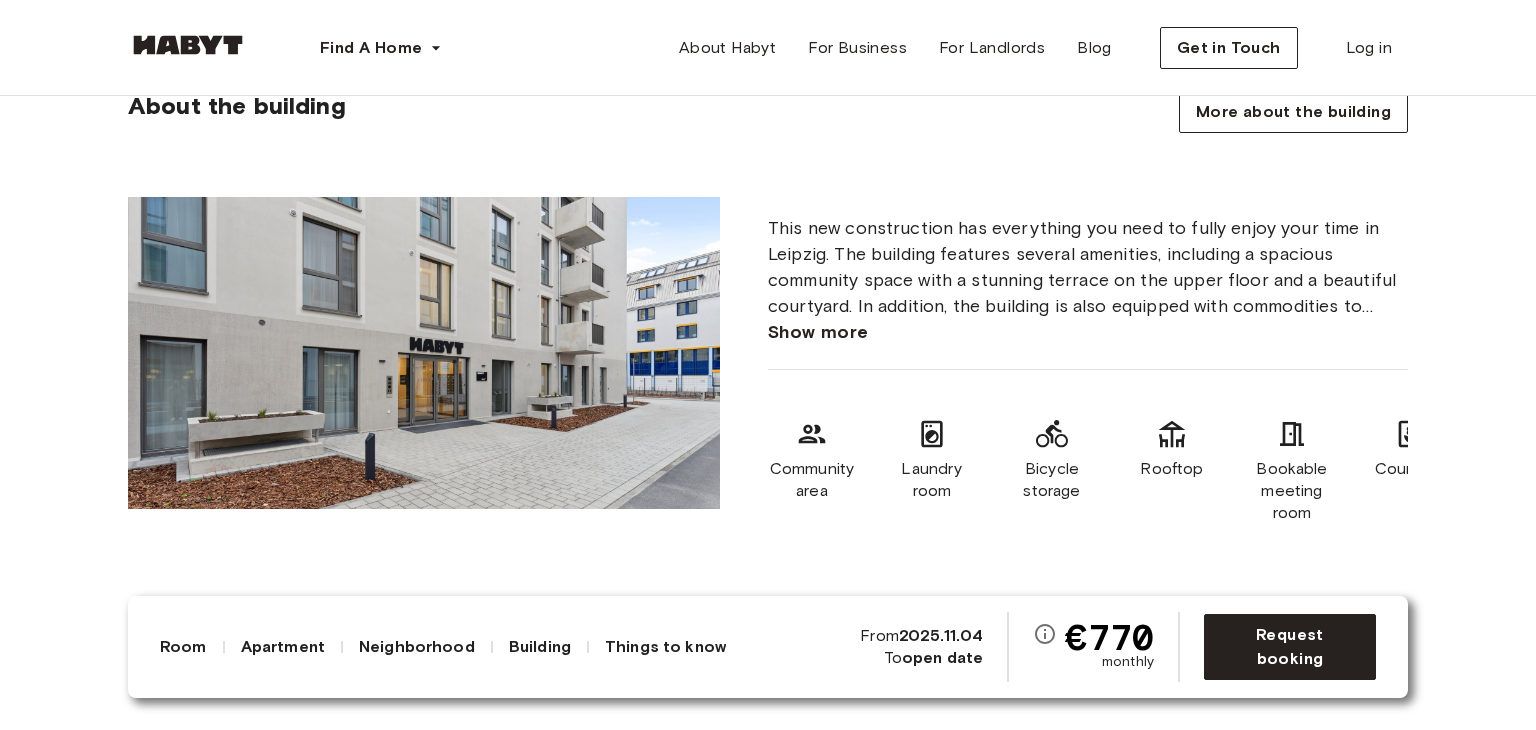 click on "Show more" at bounding box center (818, 332) 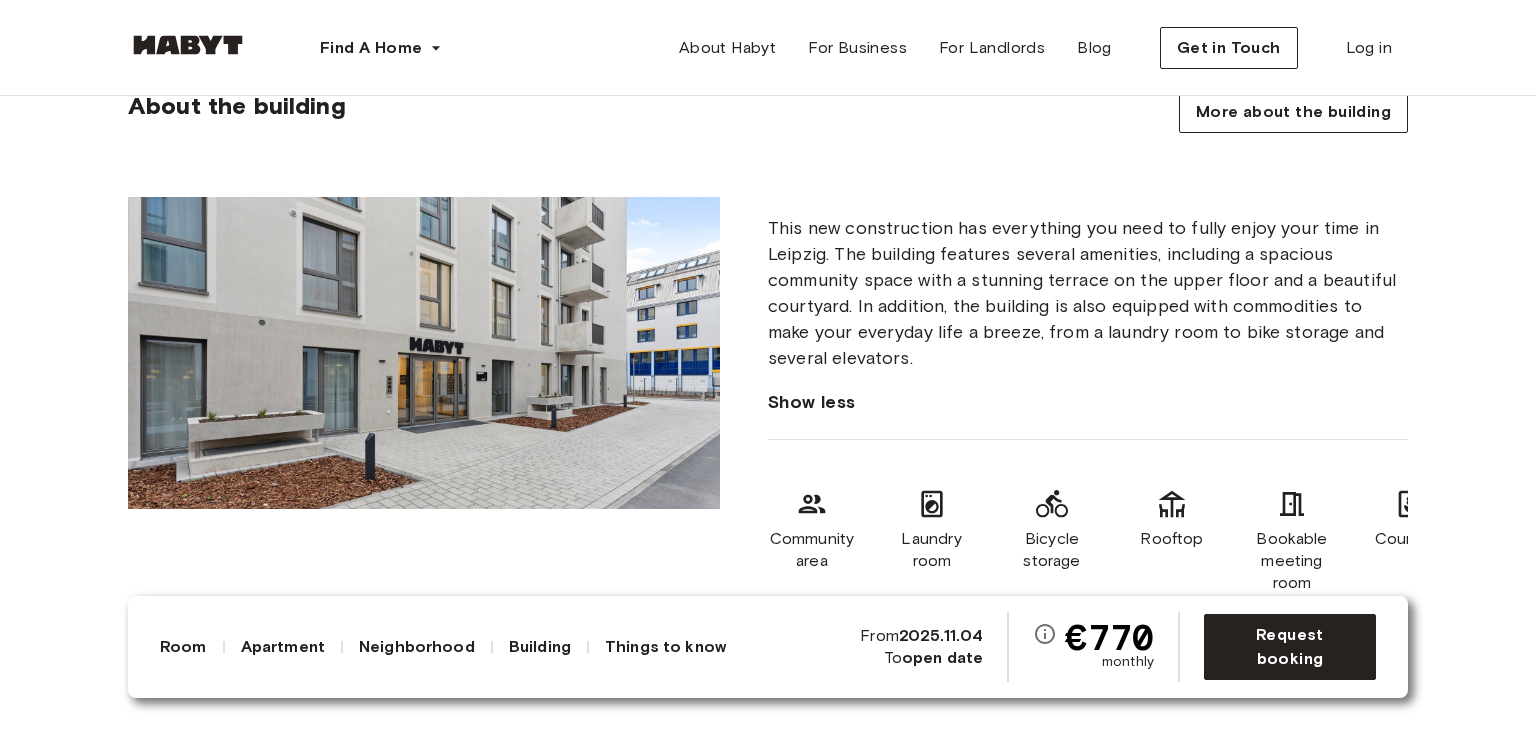 click on "This new construction has everything you need to fully enjoy your time in Leipzig. The building features several amenities, including a spacious community space with a stunning terrace on the upper floor and a beautiful courtyard. In addition, the building is also equipped with commodities to make your everyday life a breeze, from a laundry room to bike storage and several elevators." at bounding box center [1088, 293] 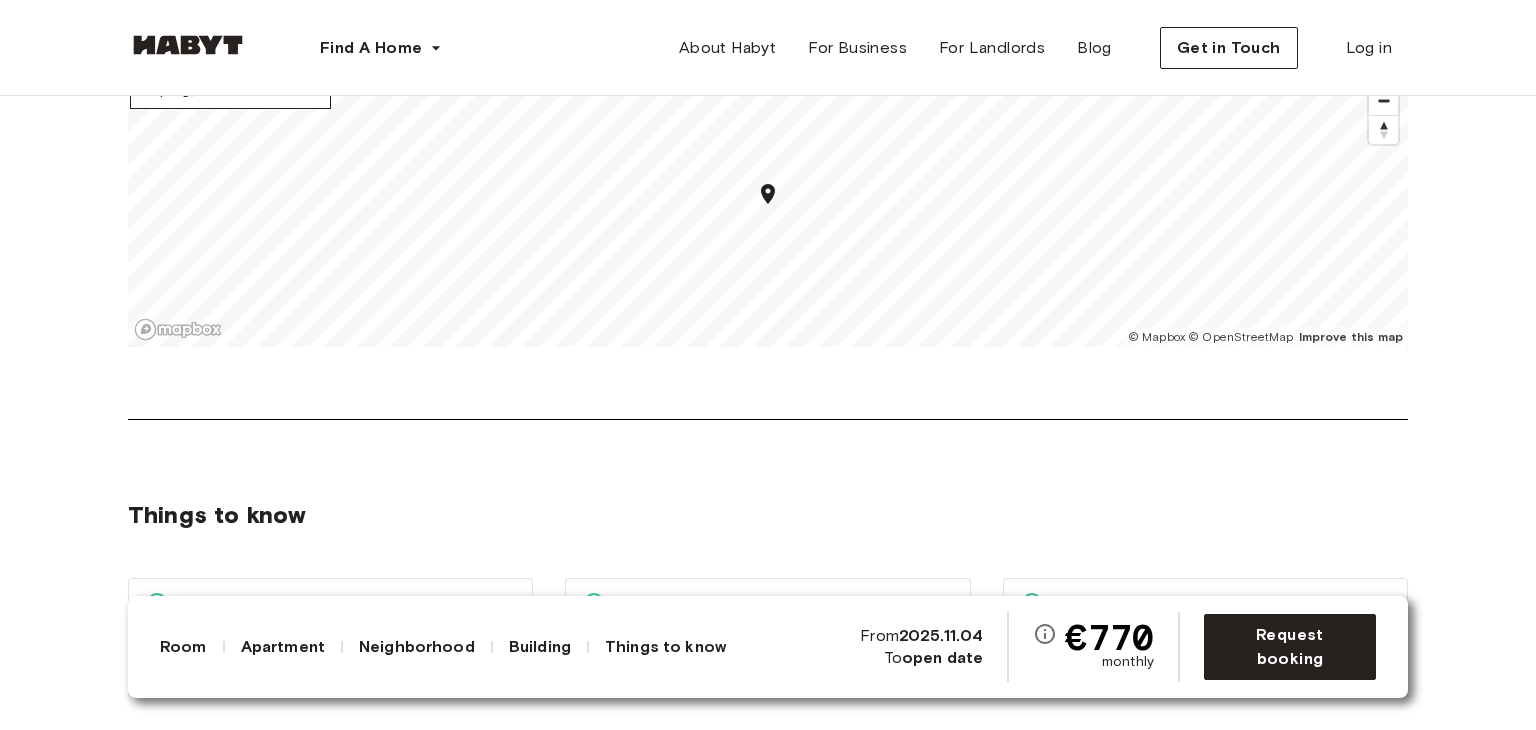 scroll, scrollTop: 3400, scrollLeft: 0, axis: vertical 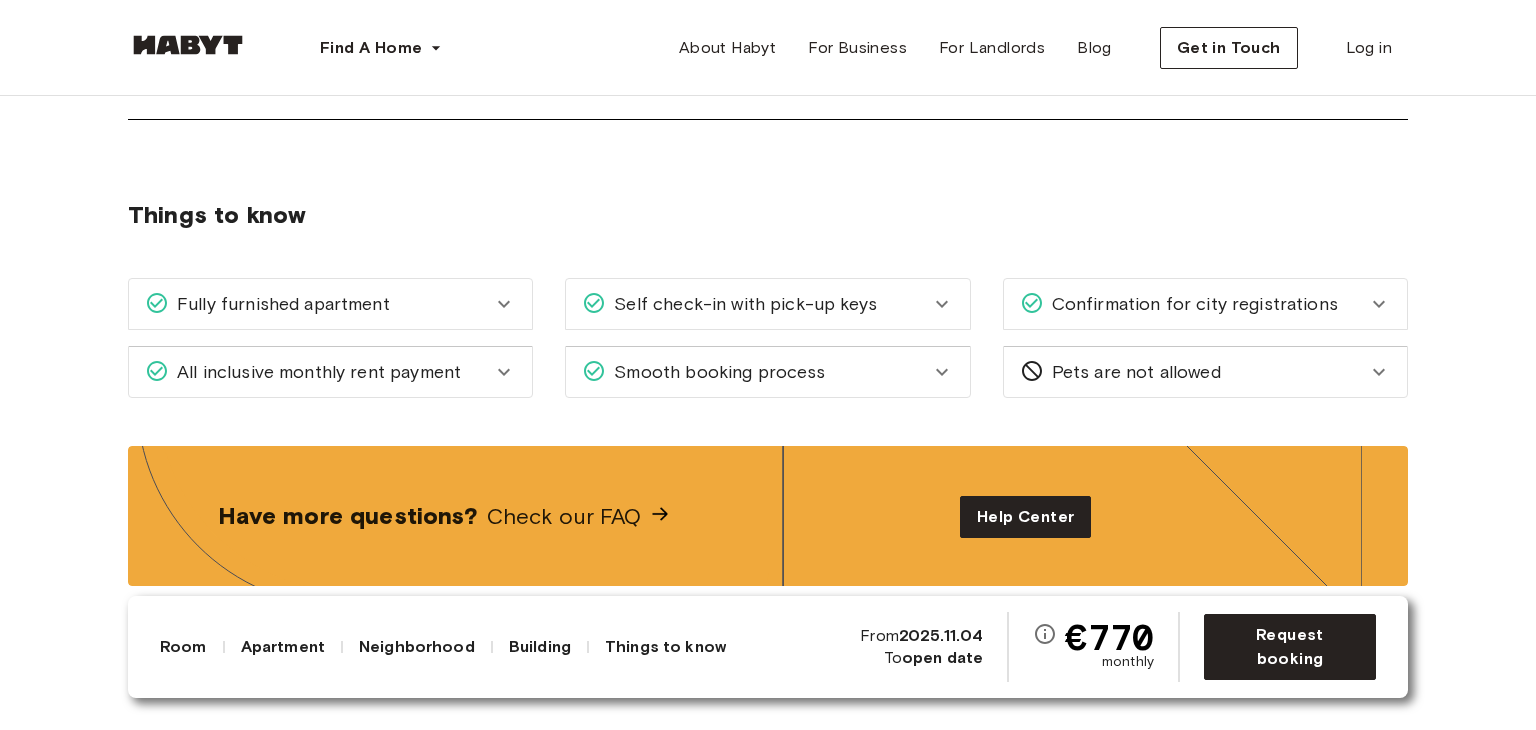 click on "Self check-in with pick-up keys" at bounding box center [767, 304] 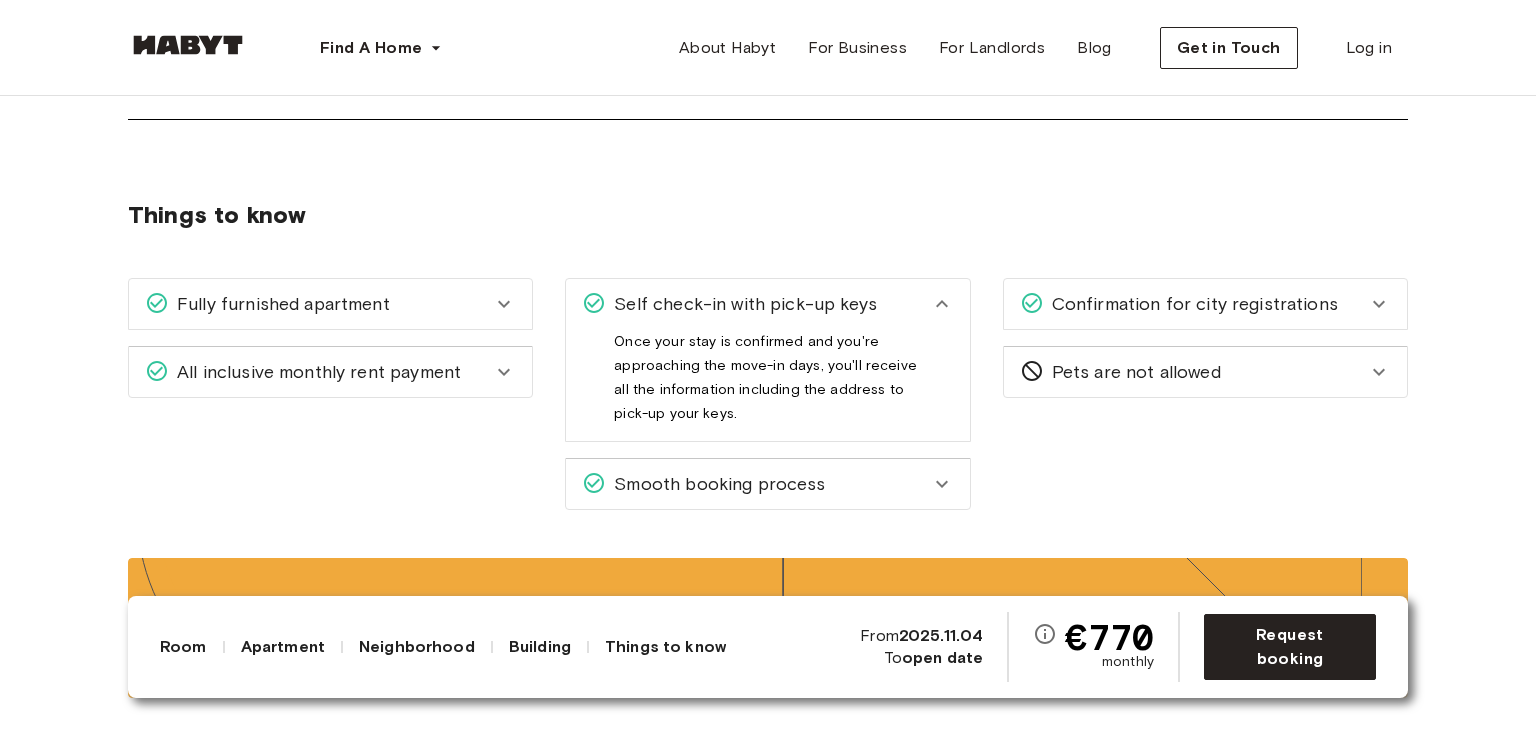 click on "Self check-in with pick-up keys" at bounding box center (755, 304) 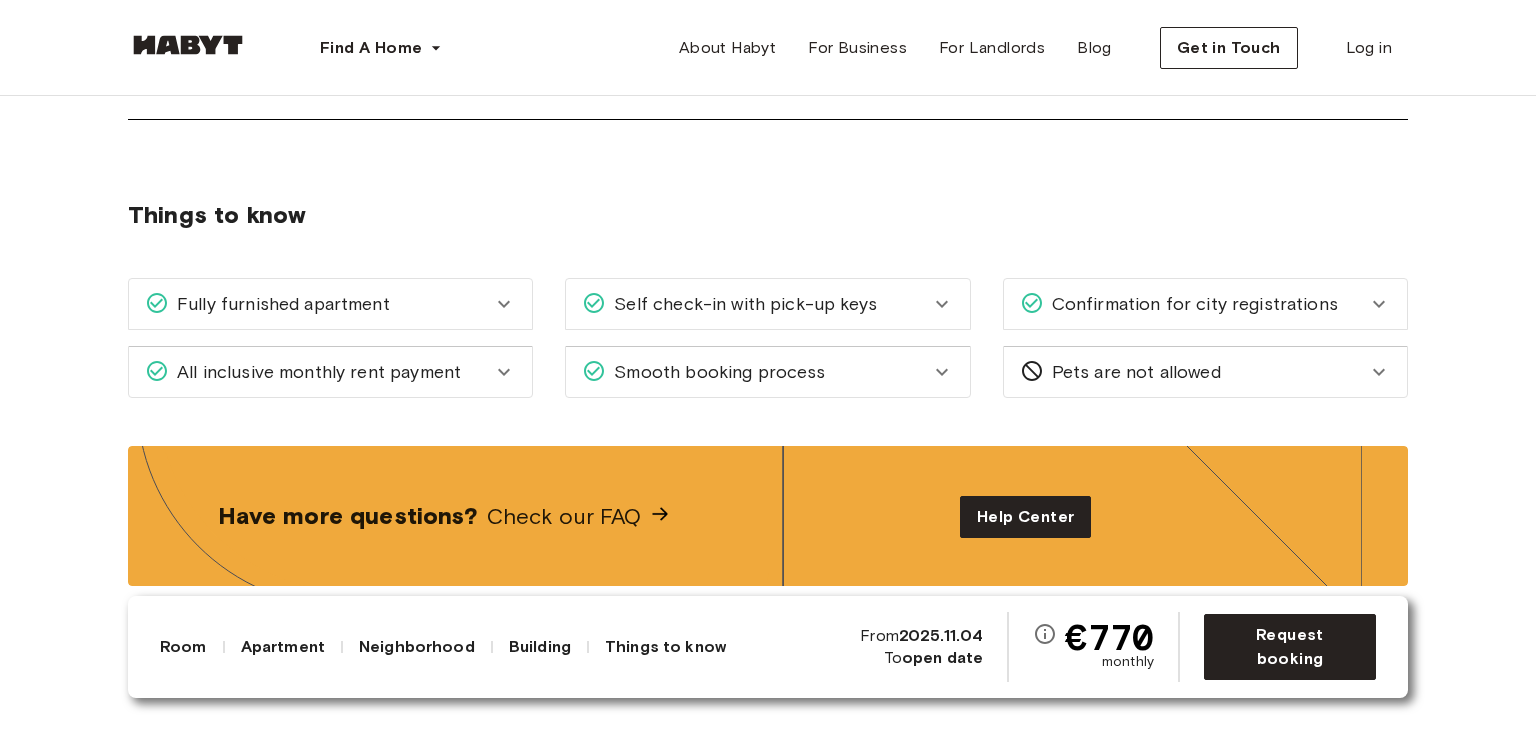 click on "All inclusive monthly rent payment" at bounding box center (330, 372) 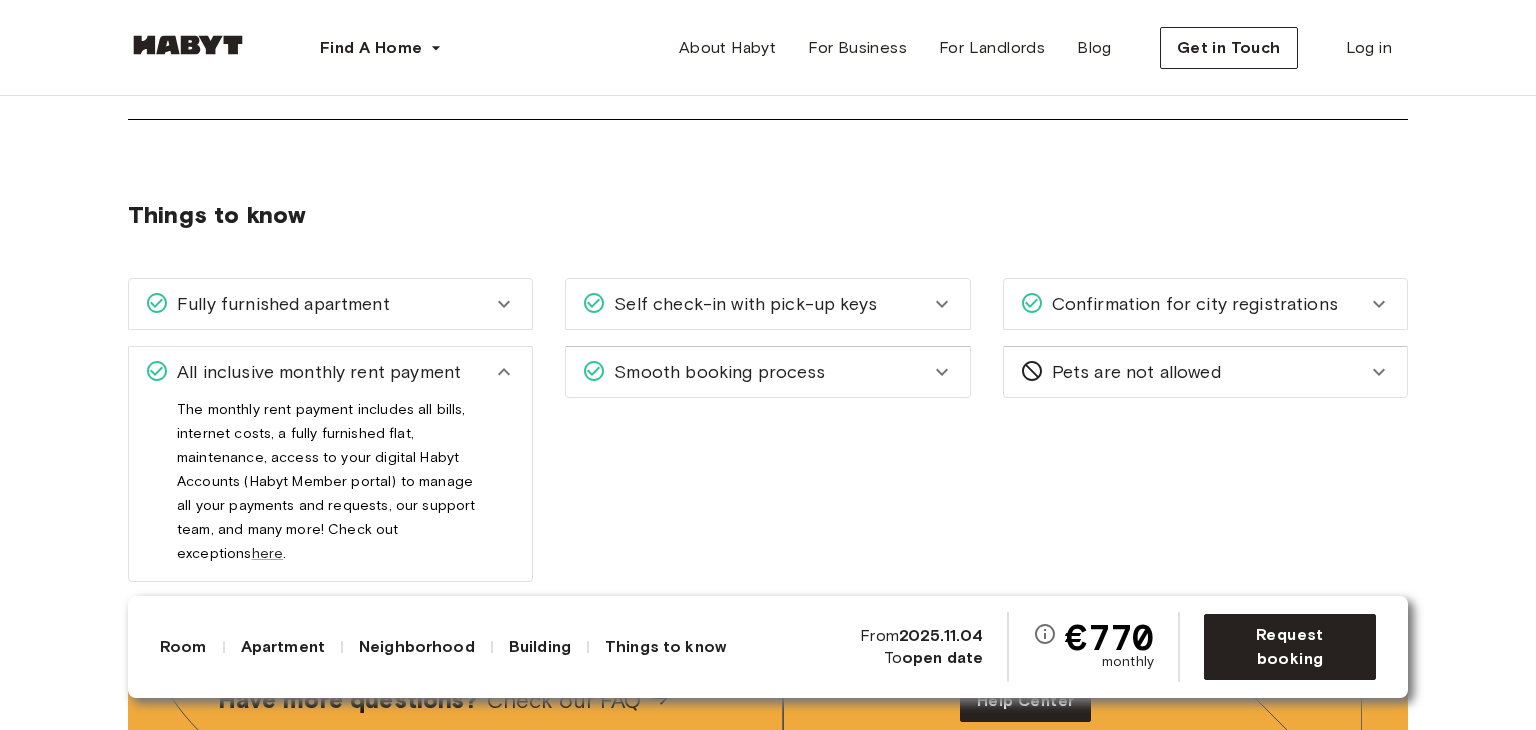 scroll, scrollTop: 3500, scrollLeft: 0, axis: vertical 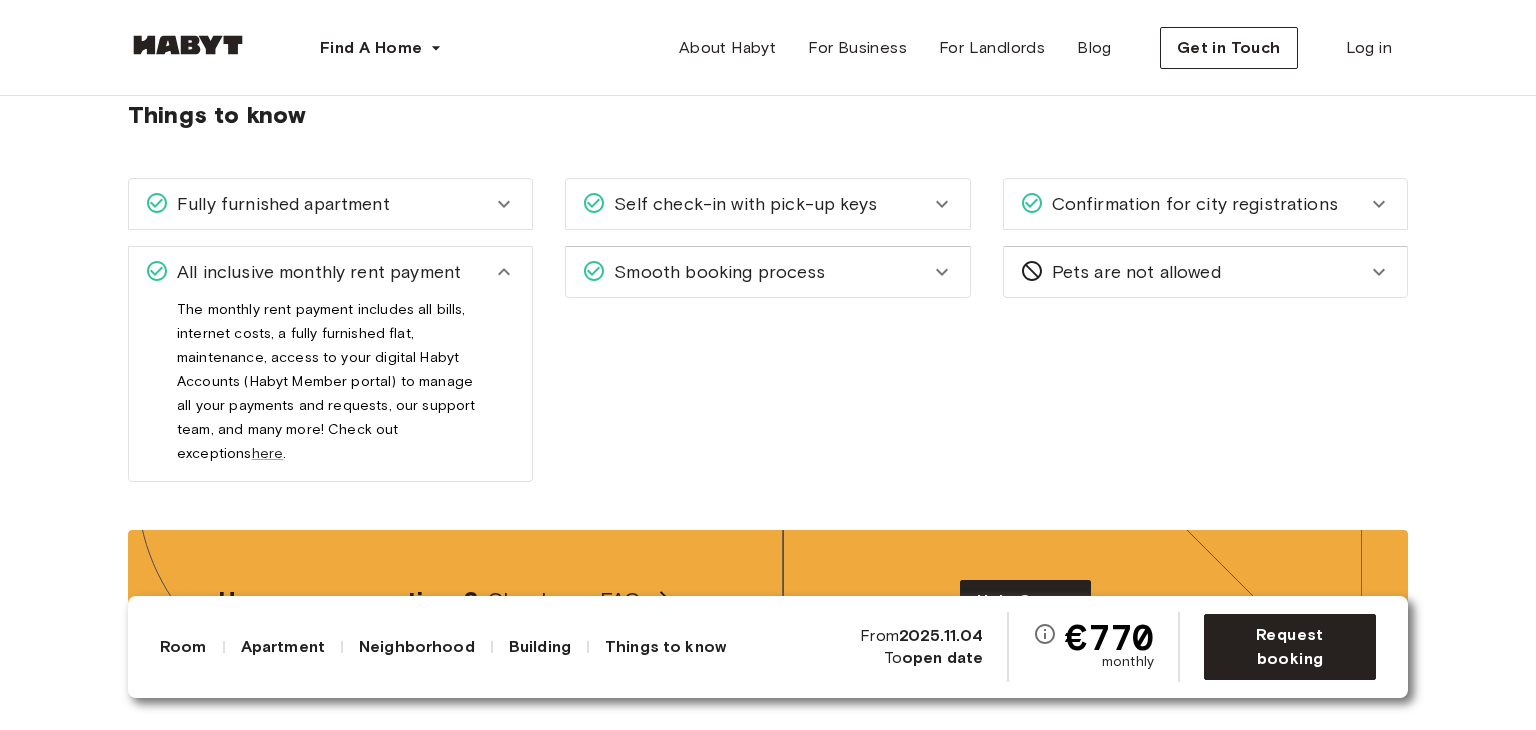 click on "All inclusive monthly rent payment" at bounding box center (315, 272) 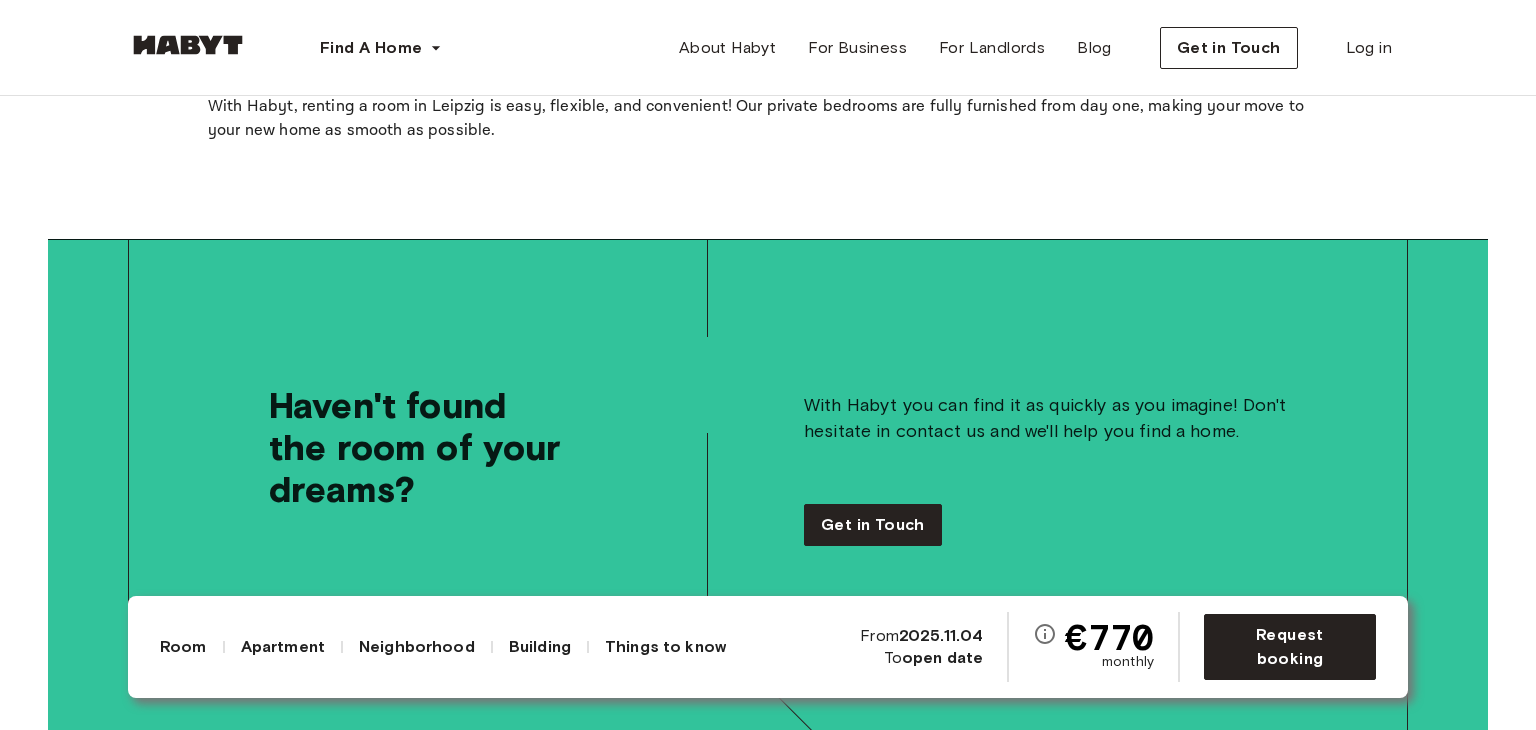 scroll, scrollTop: 6100, scrollLeft: 0, axis: vertical 